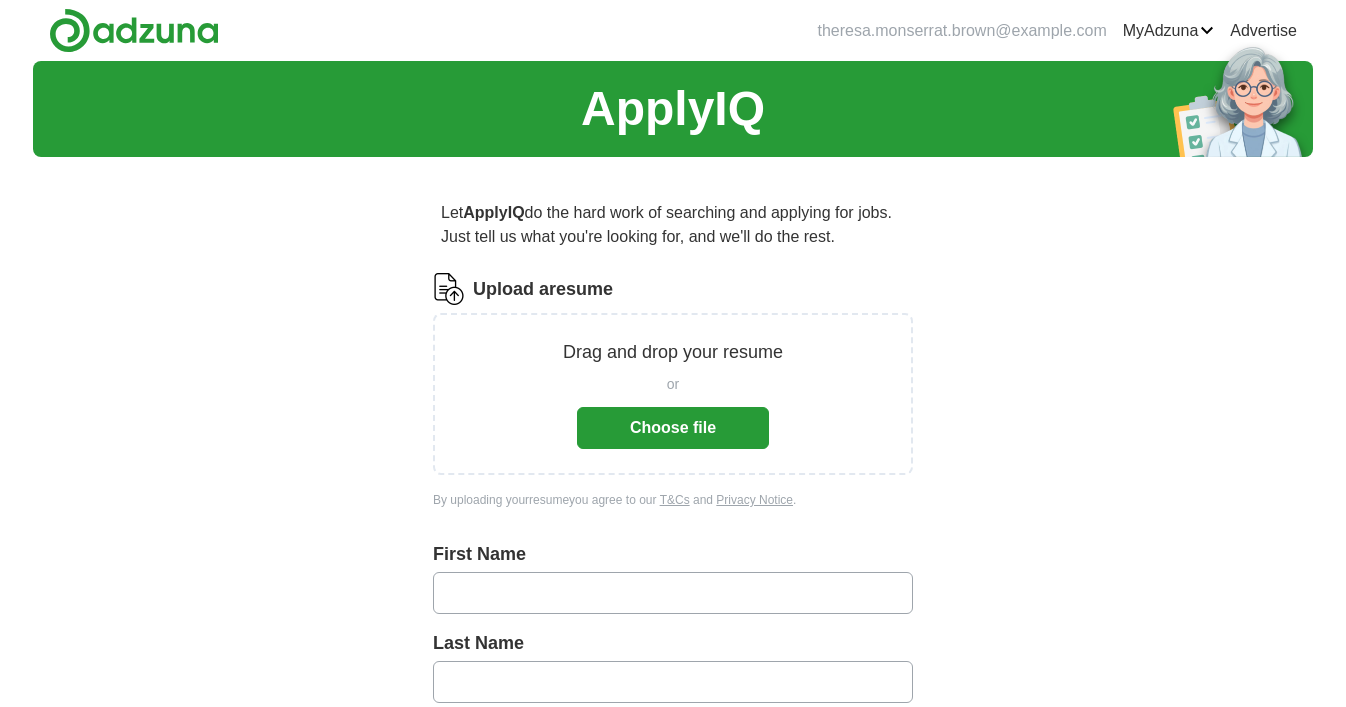 scroll, scrollTop: 0, scrollLeft: 0, axis: both 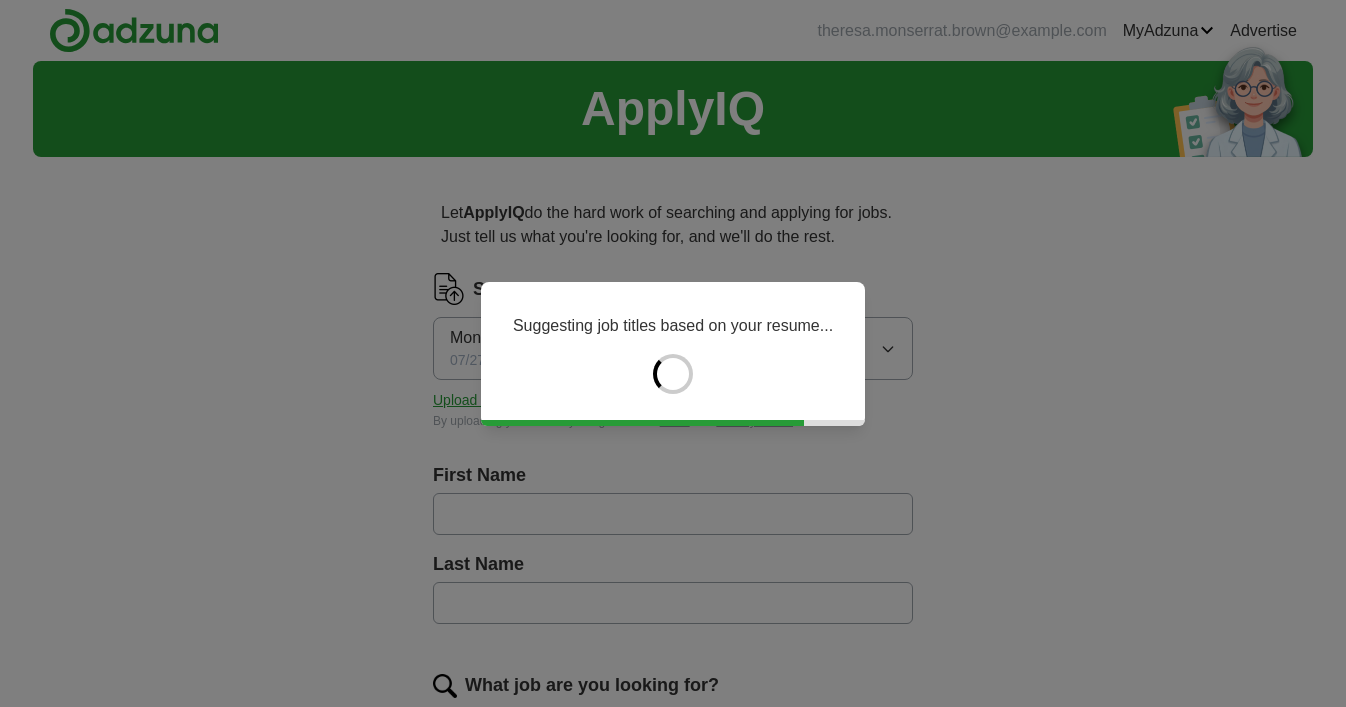 type on "*******" 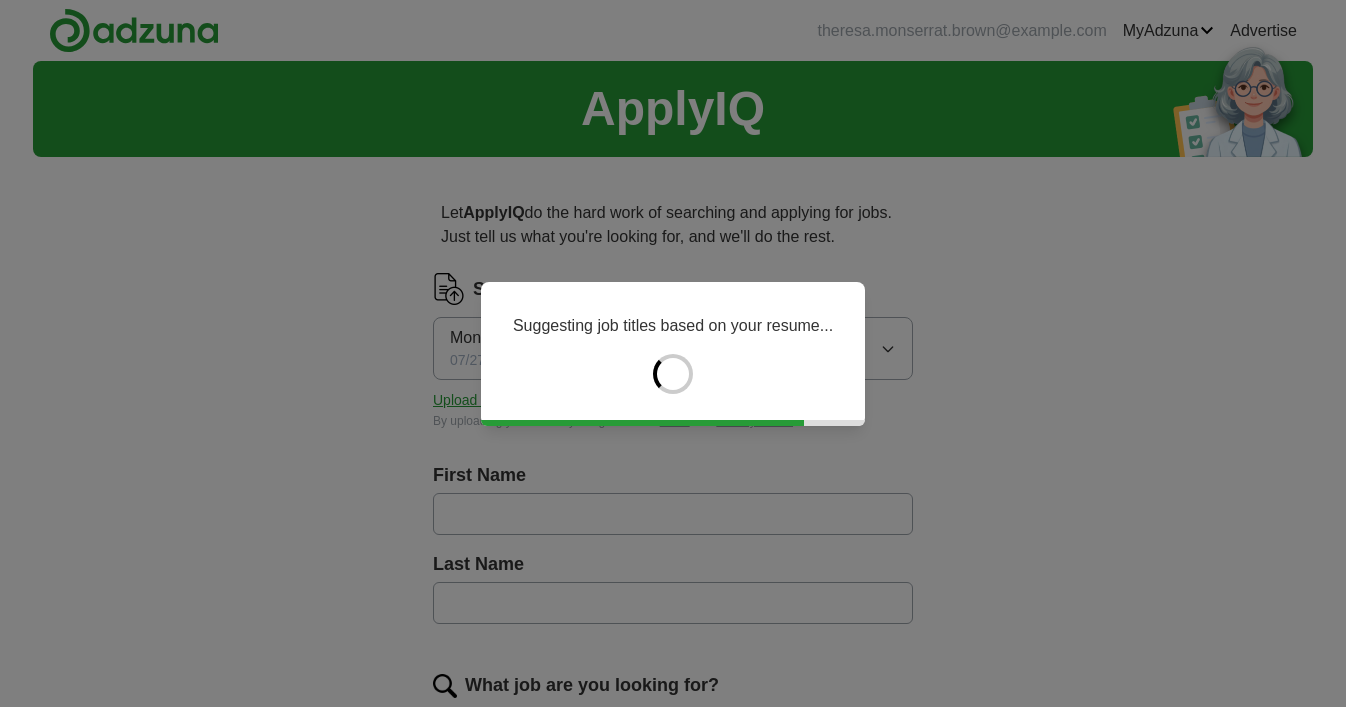 type on "**********" 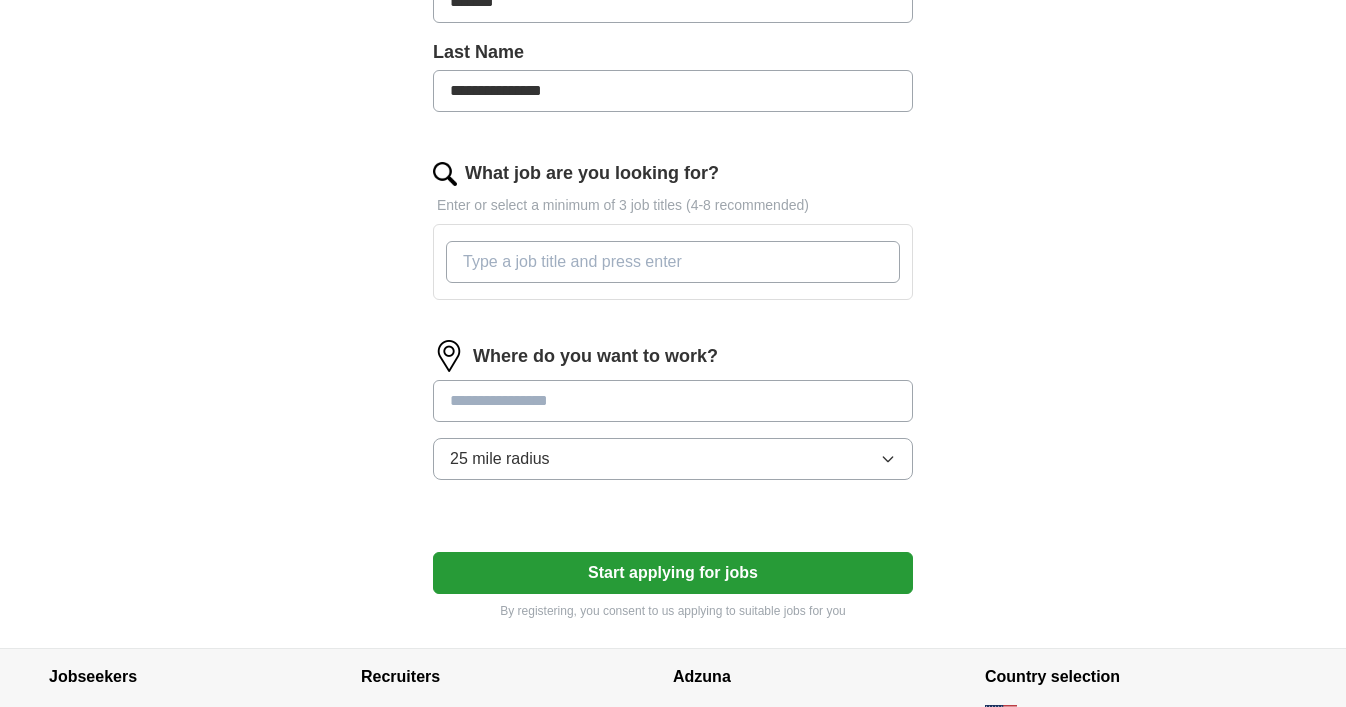 scroll, scrollTop: 520, scrollLeft: 0, axis: vertical 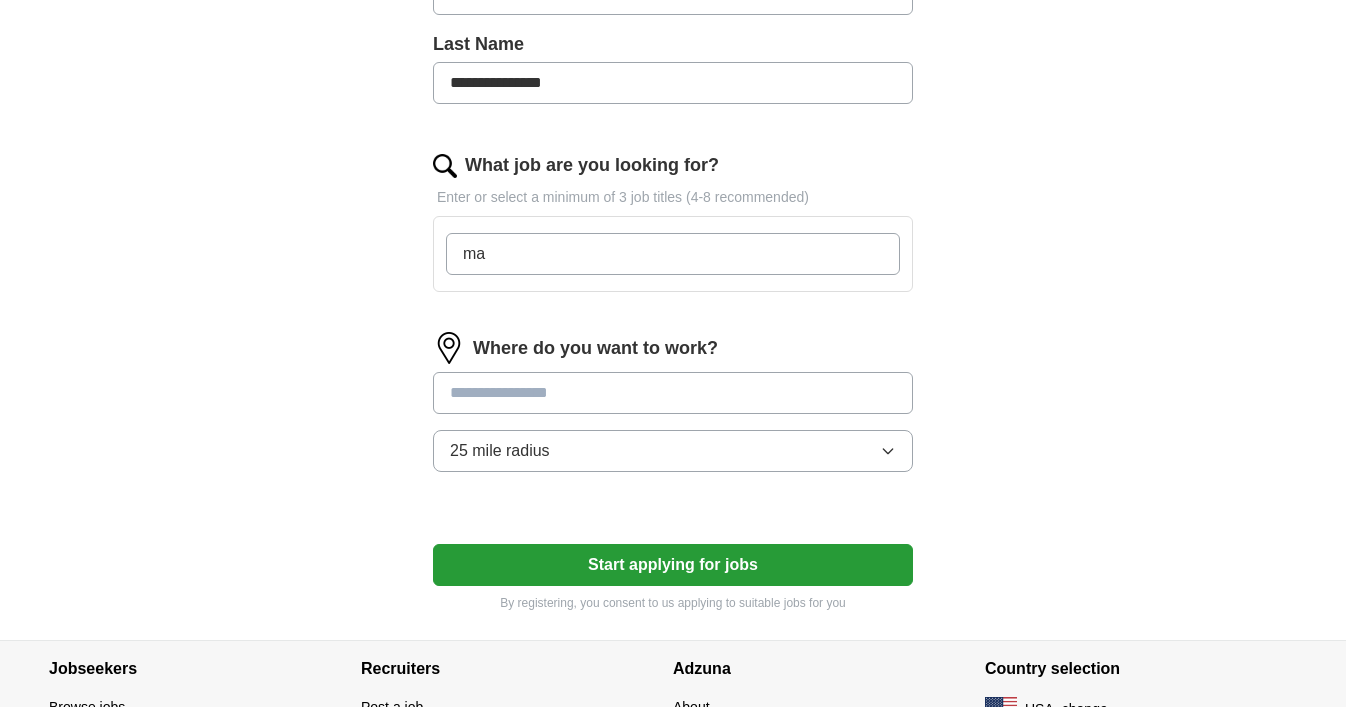 type on "m" 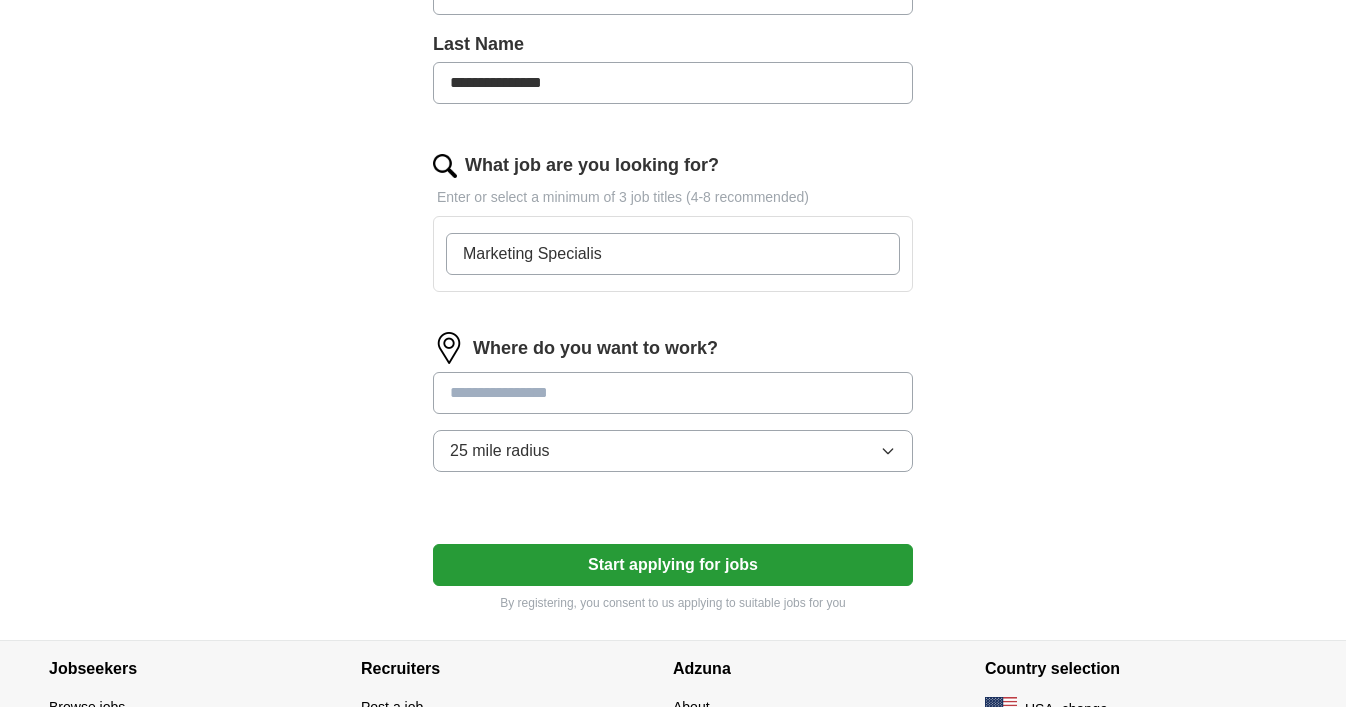 type on "Marketing Specialist" 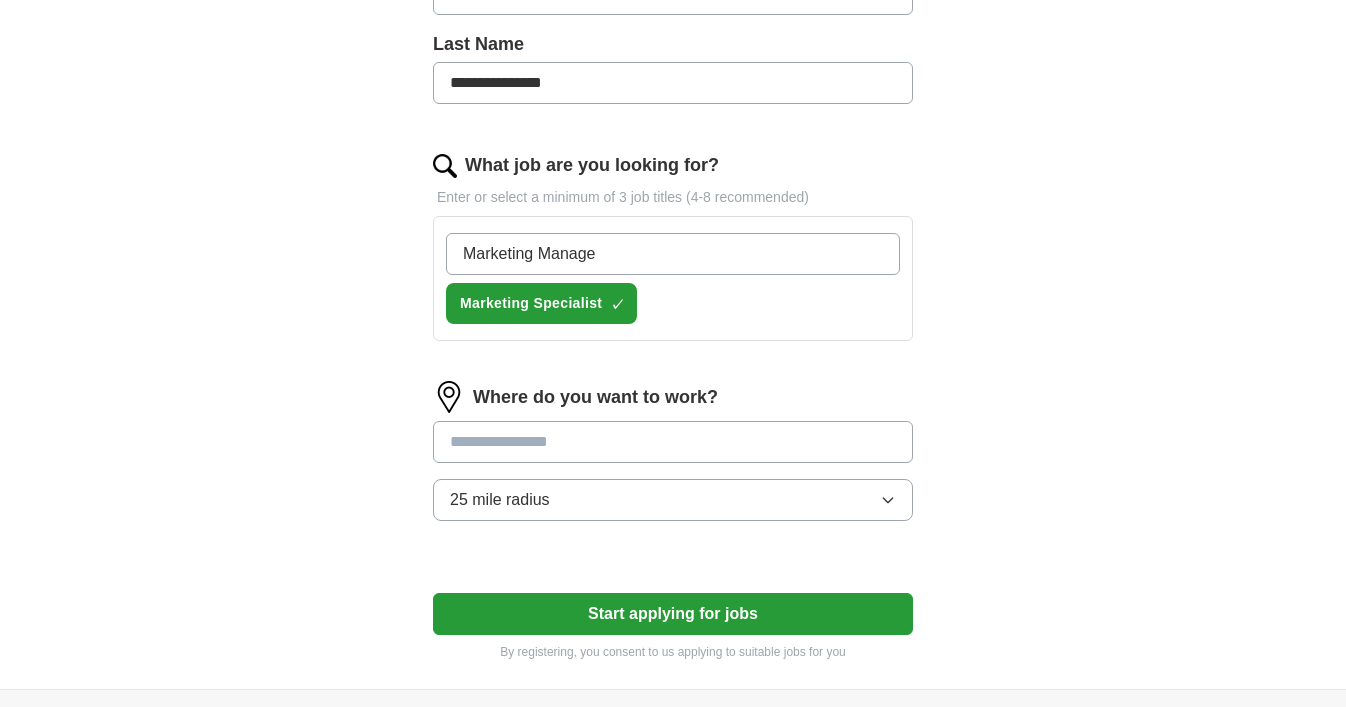 type on "Marketing Manager" 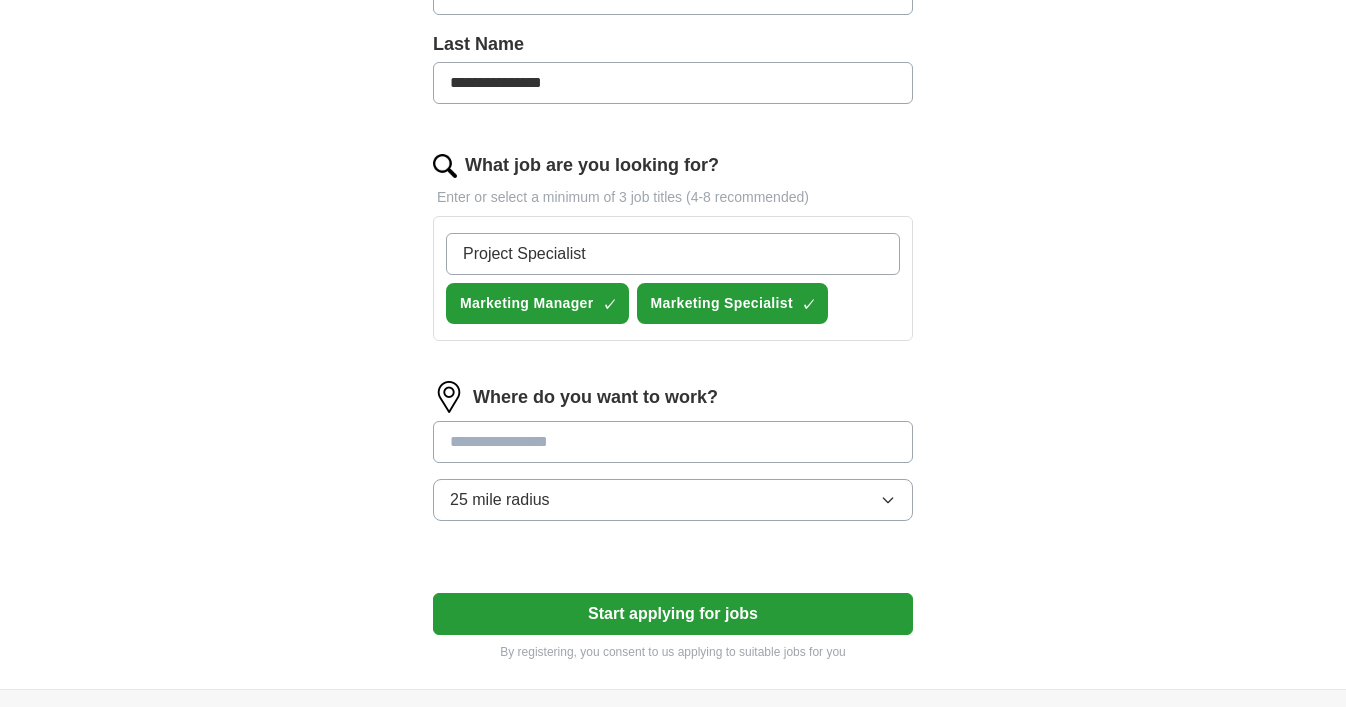 type on "Project Specialist" 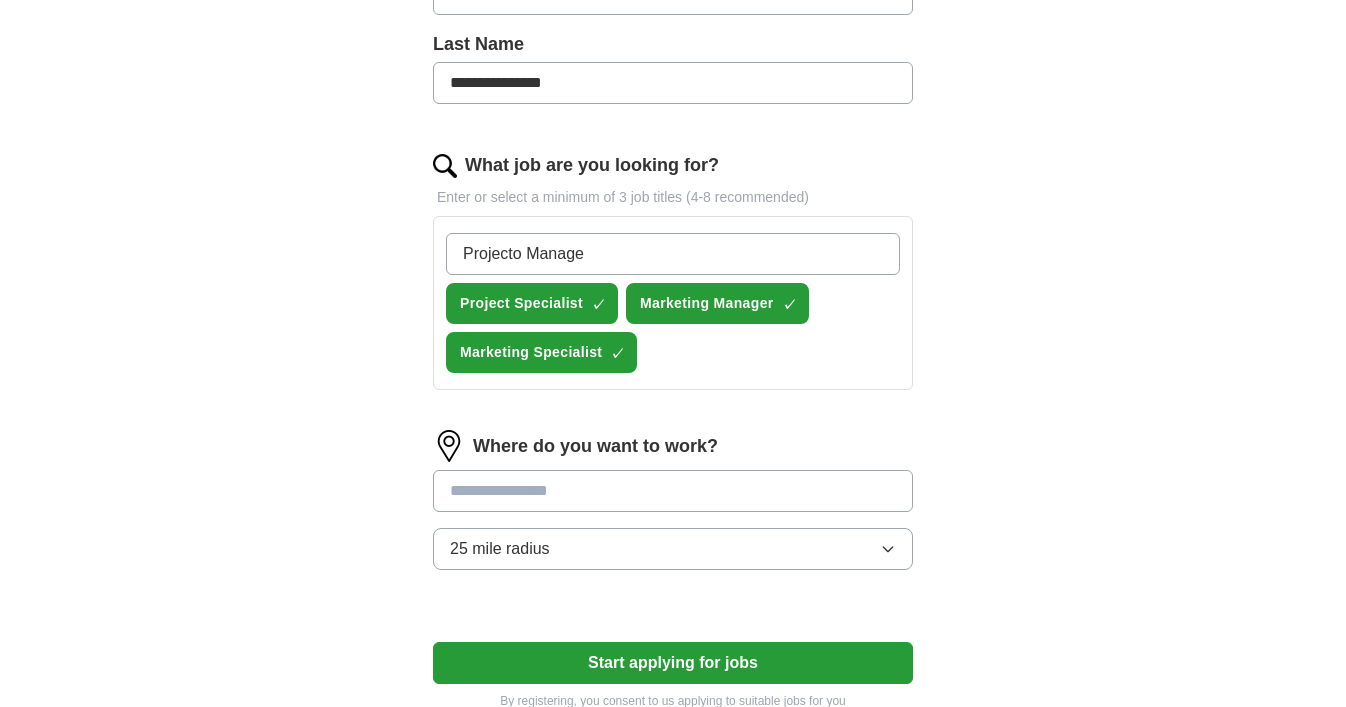 type on "Projecto Manager" 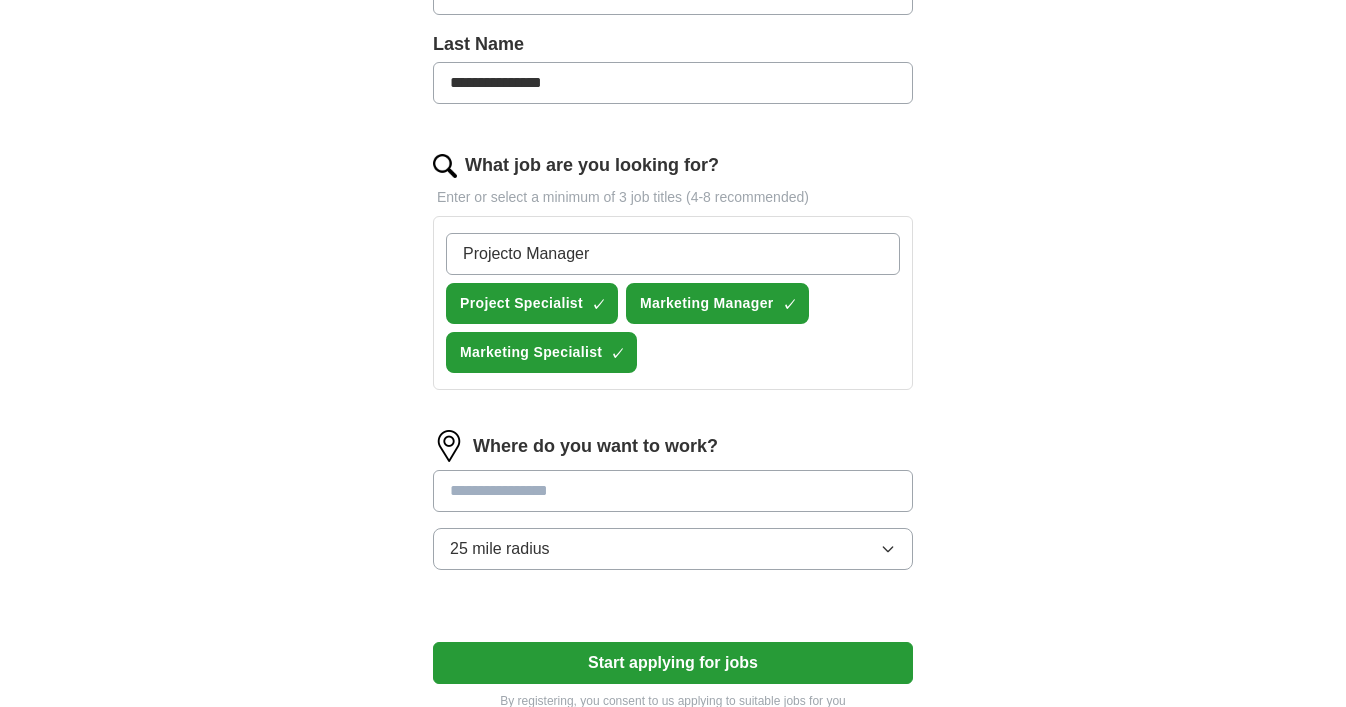 type 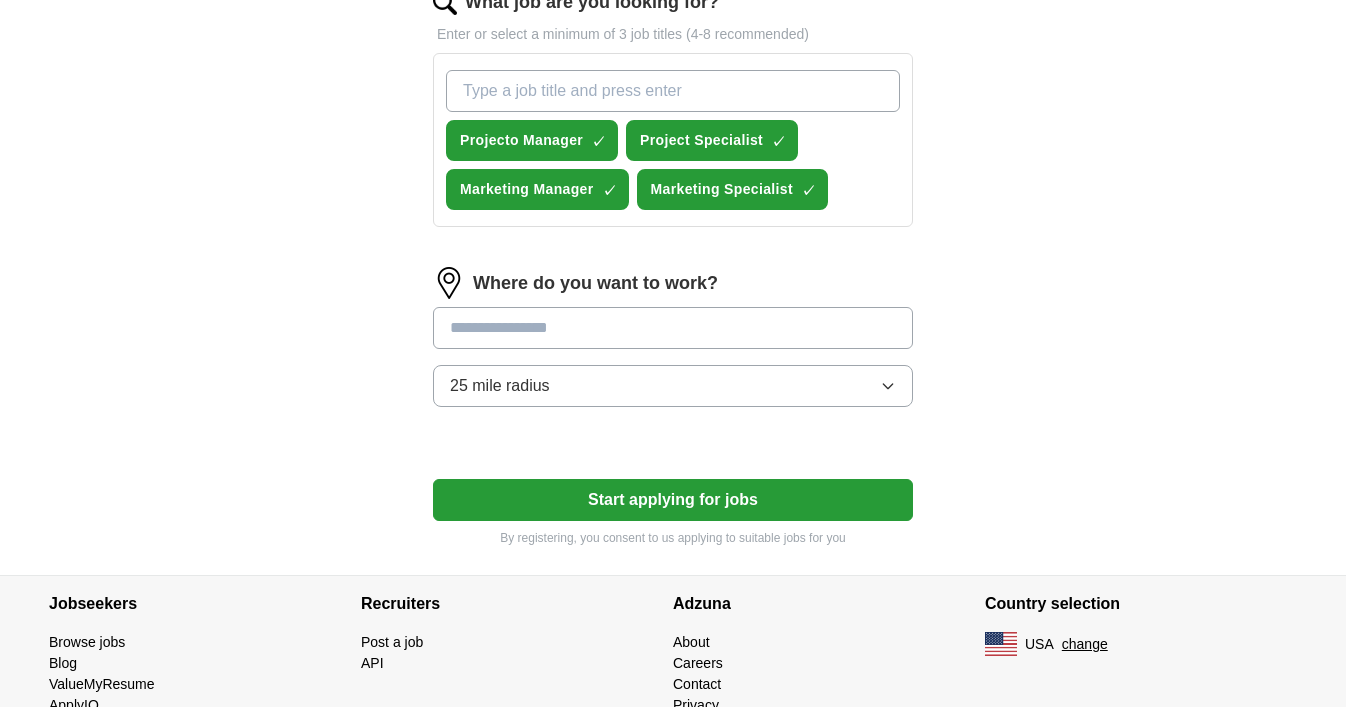 scroll, scrollTop: 683, scrollLeft: 0, axis: vertical 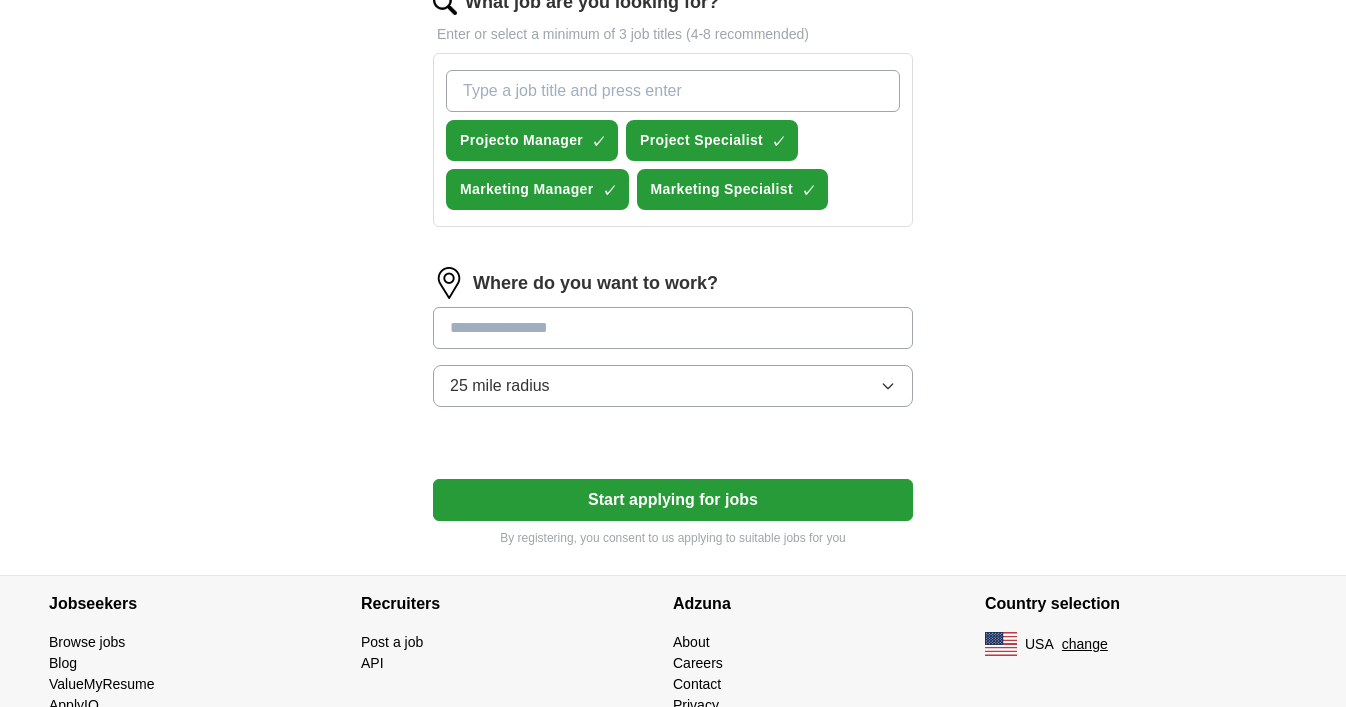 click at bounding box center [673, 328] 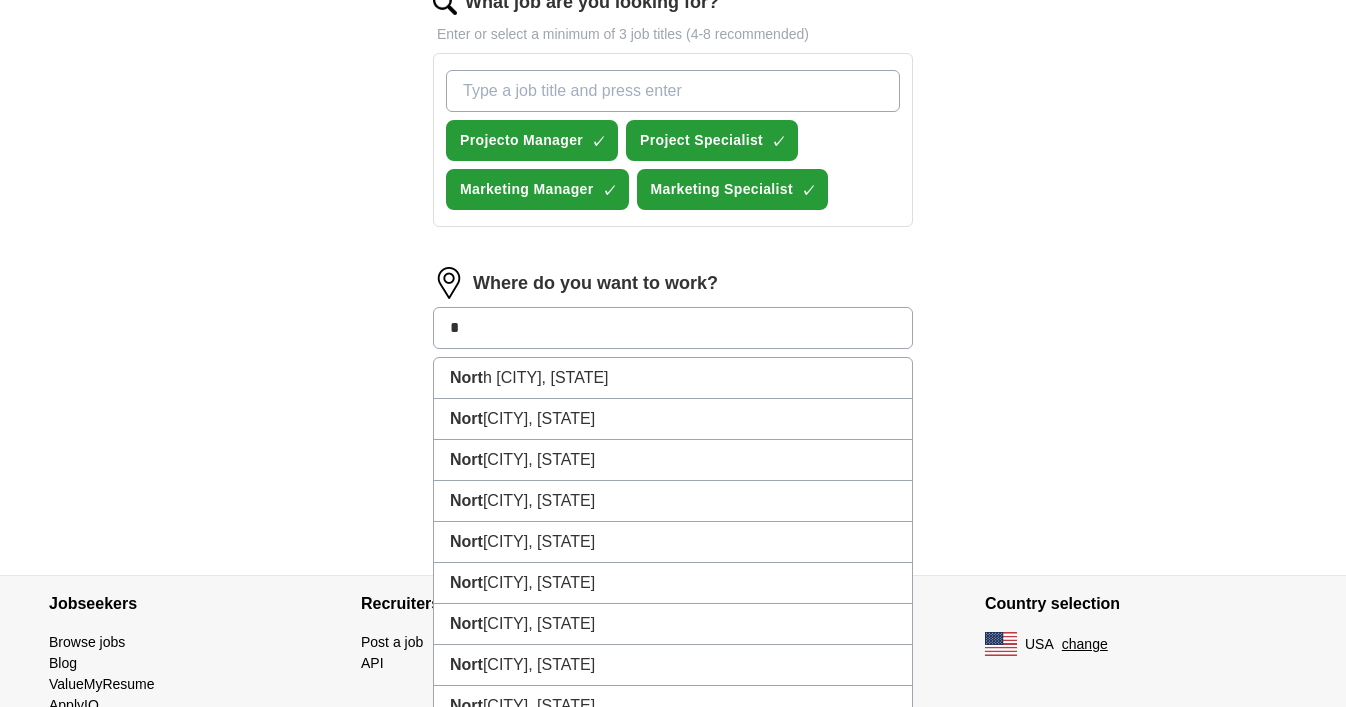 type on "*" 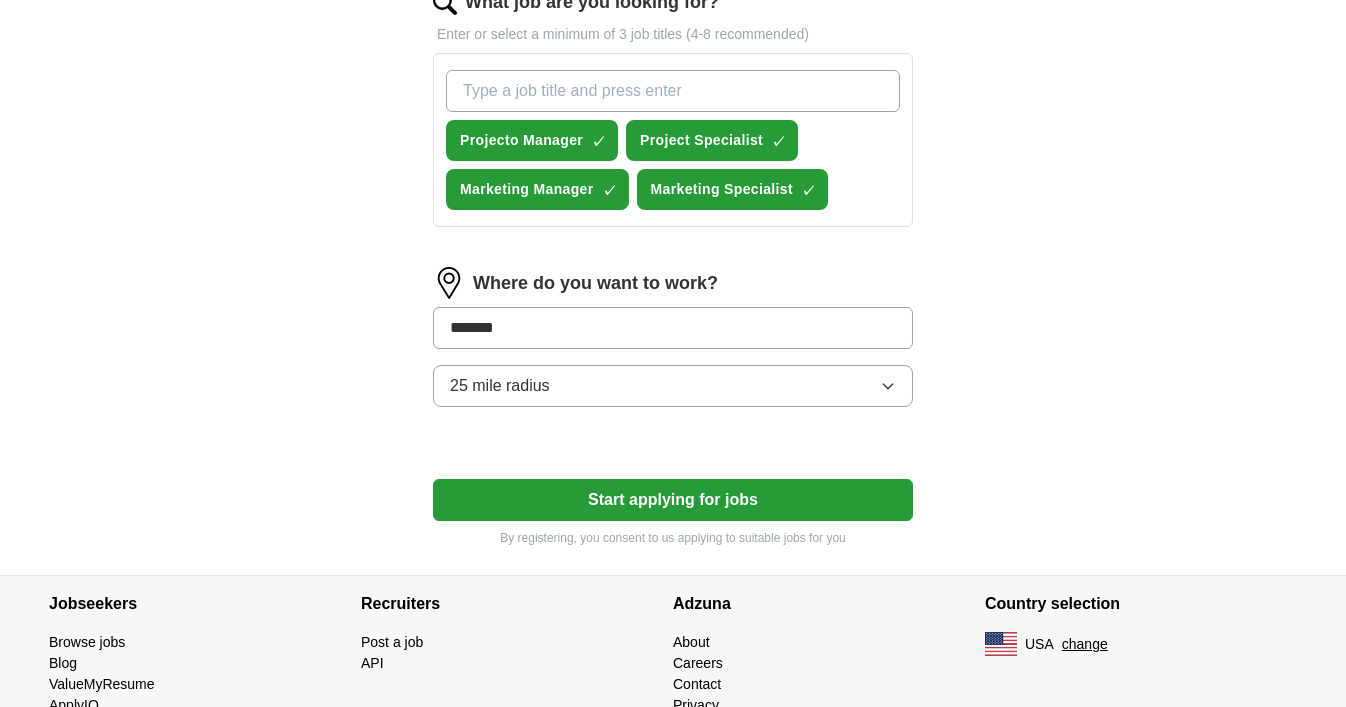 type on "********" 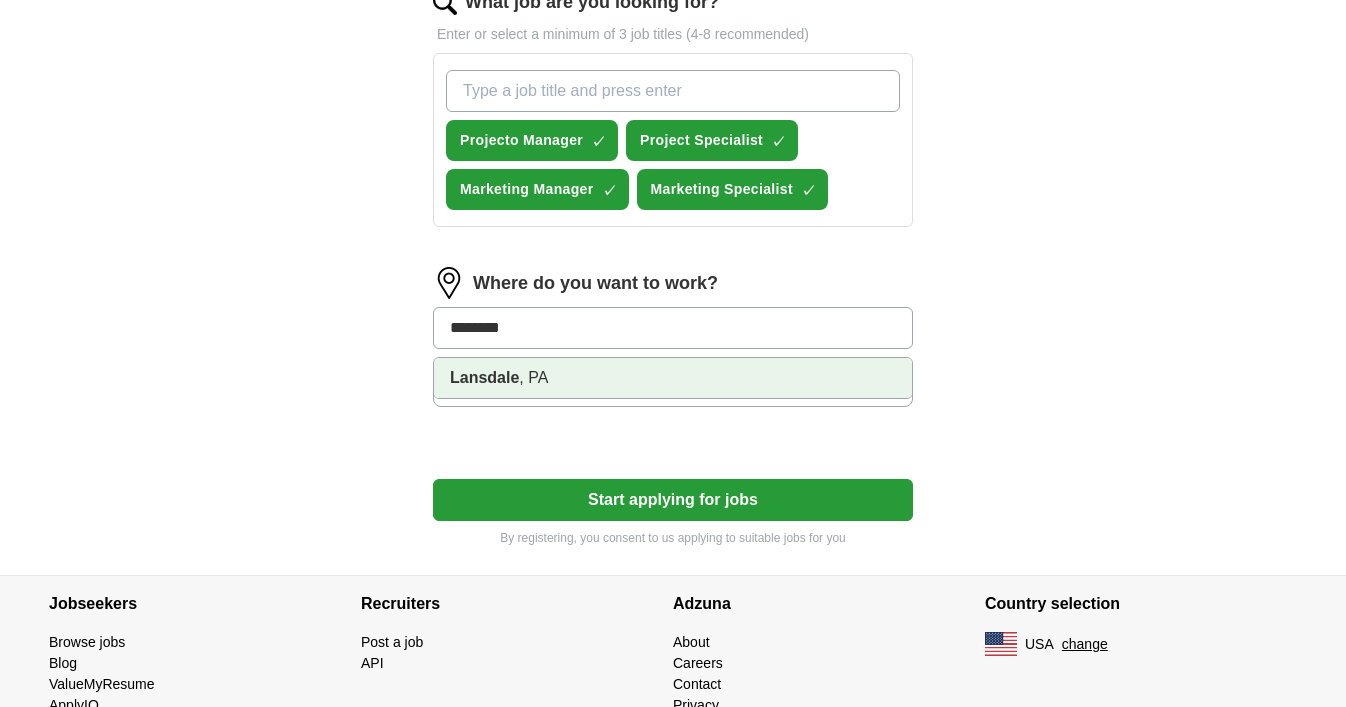 click on "[CITY], [STATE]" at bounding box center [673, 378] 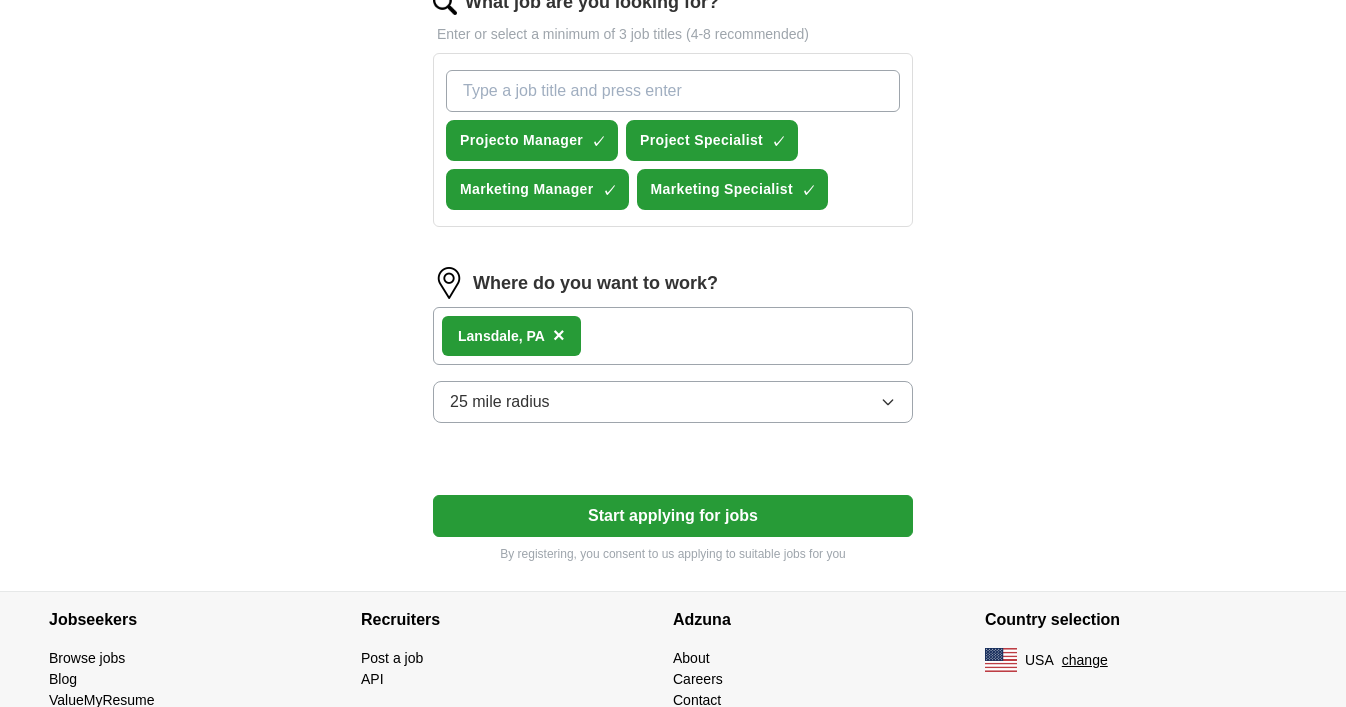 click on "Start applying for jobs" at bounding box center [673, 516] 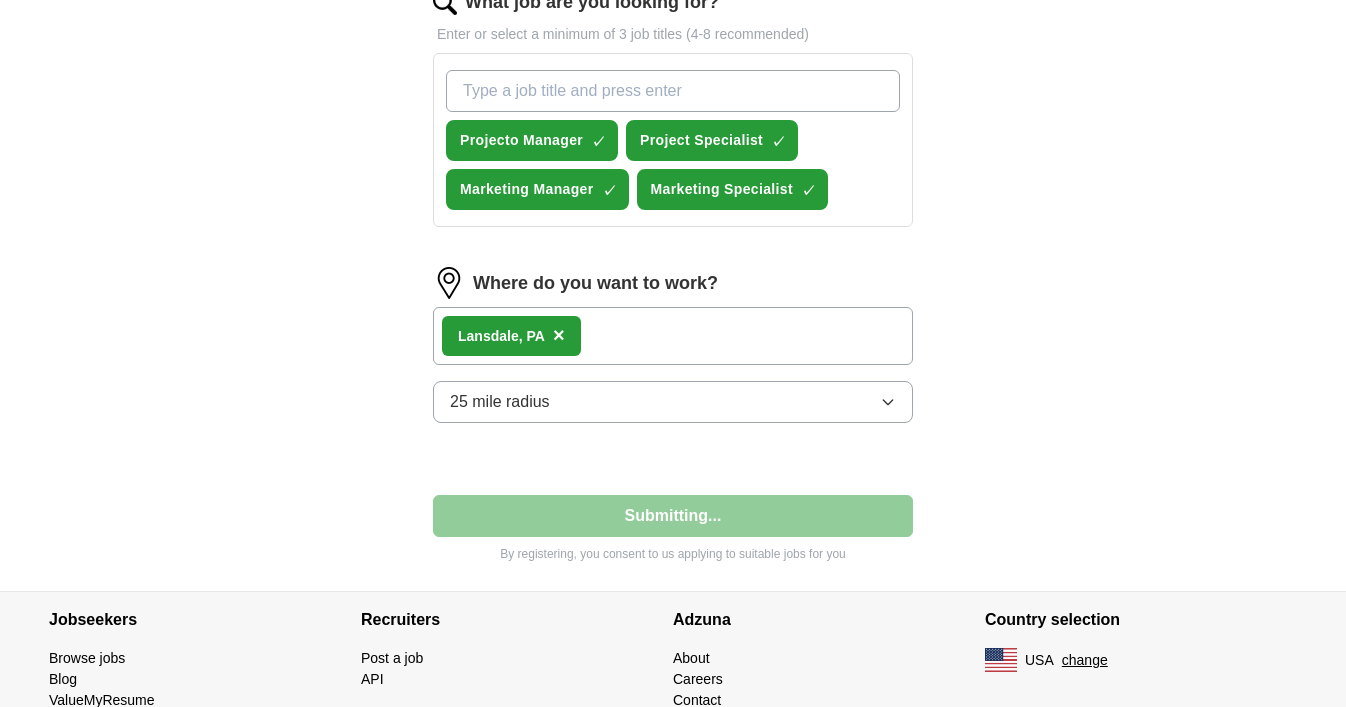 select on "**" 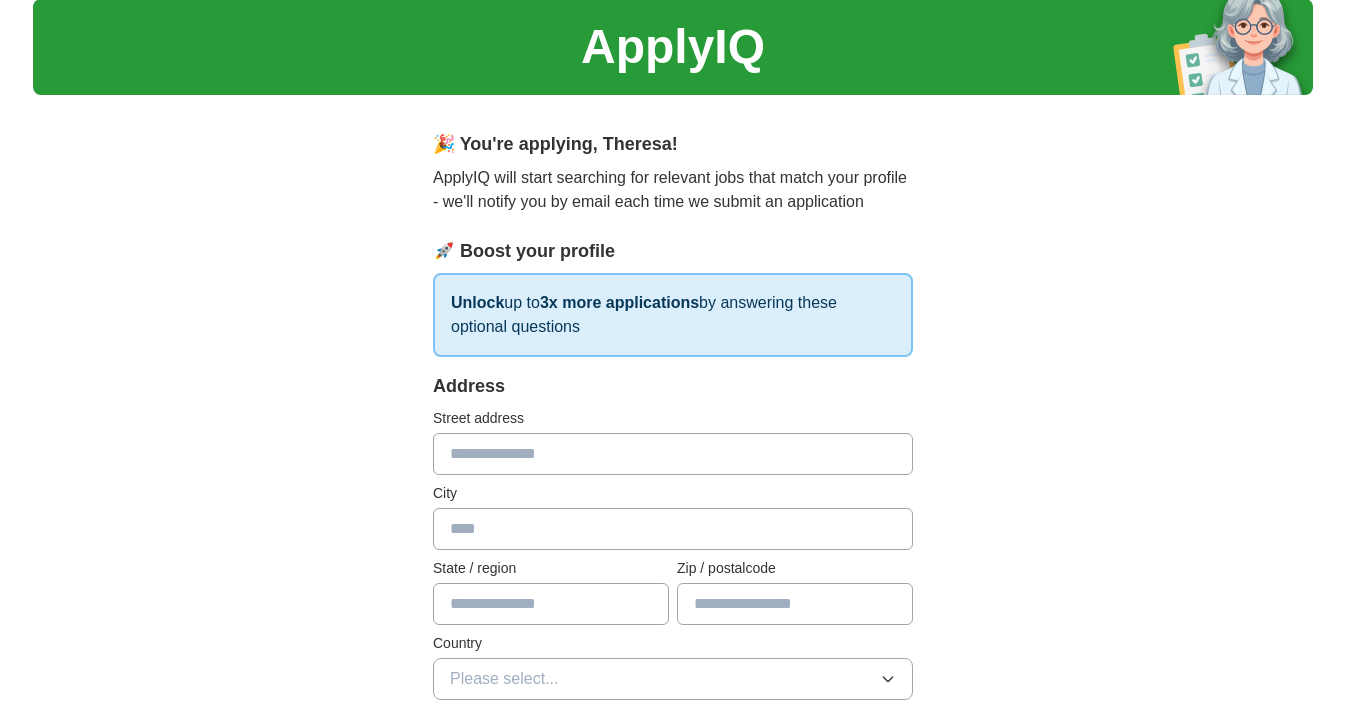 scroll, scrollTop: 139, scrollLeft: 0, axis: vertical 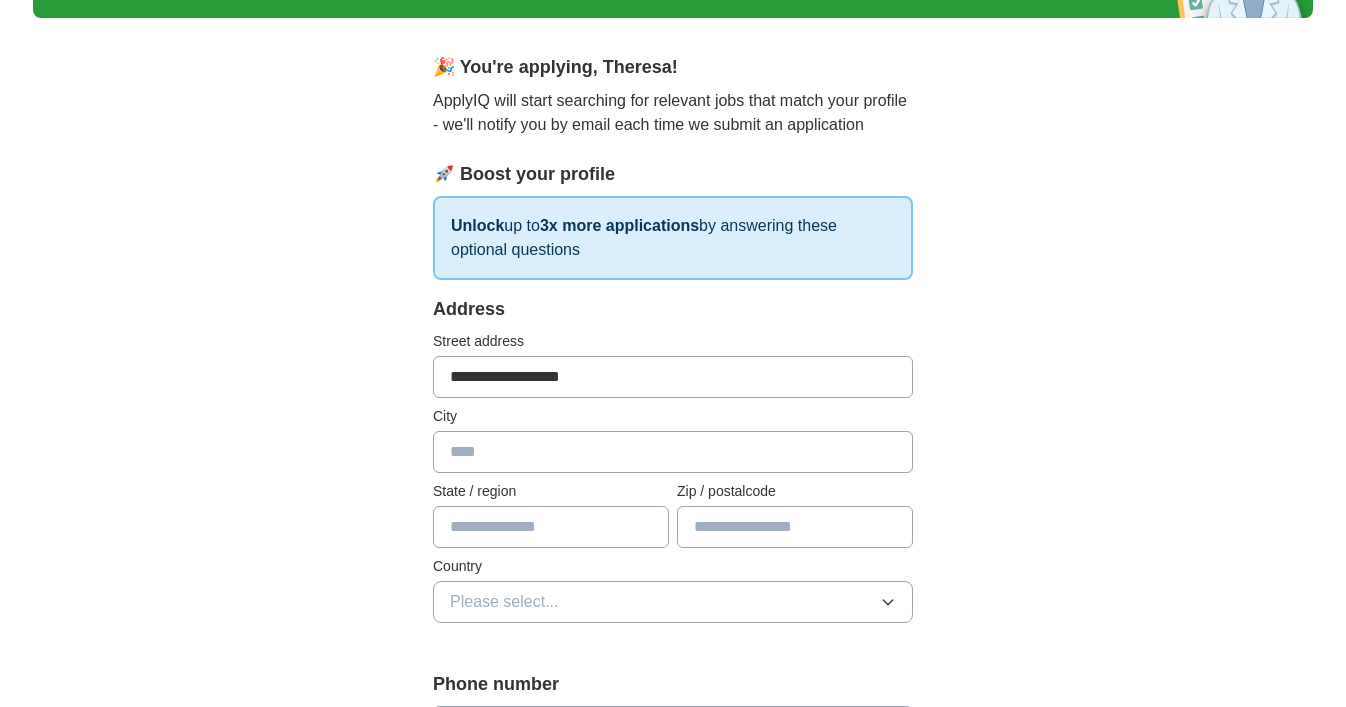 type on "**********" 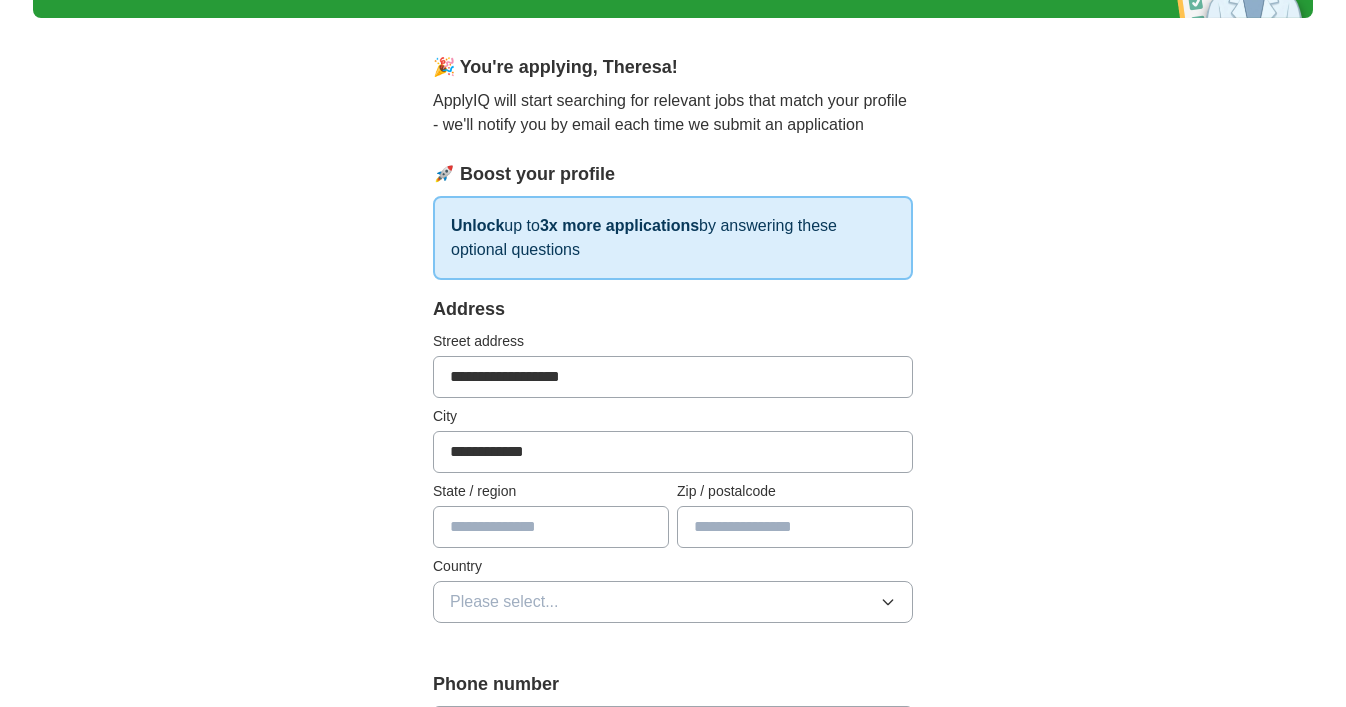 type on "**********" 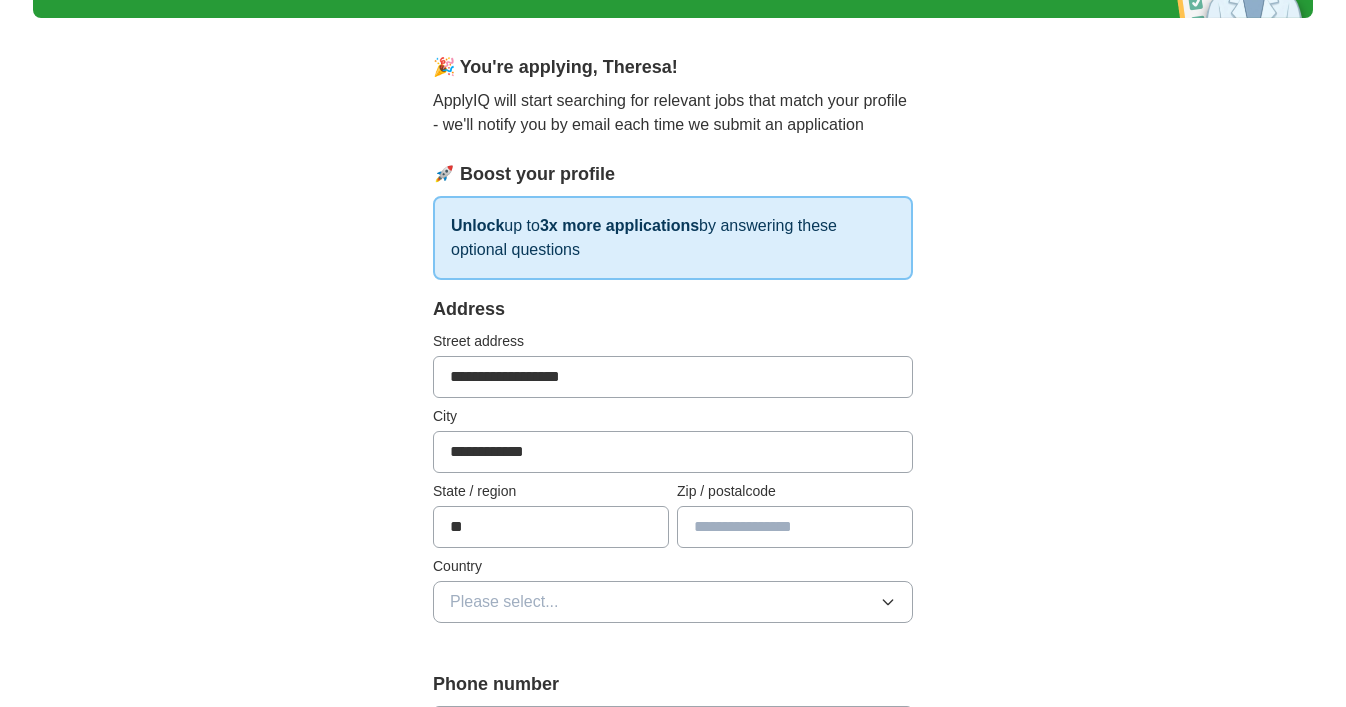 type on "**" 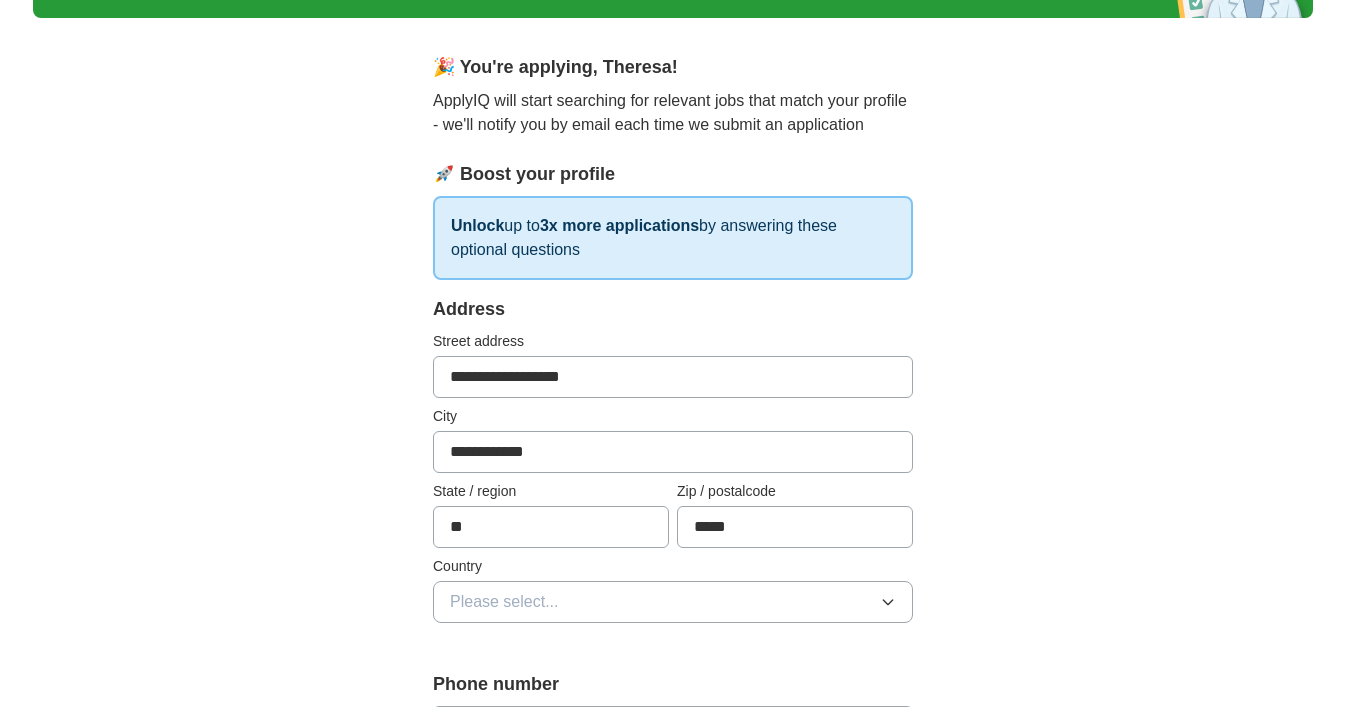 type on "*****" 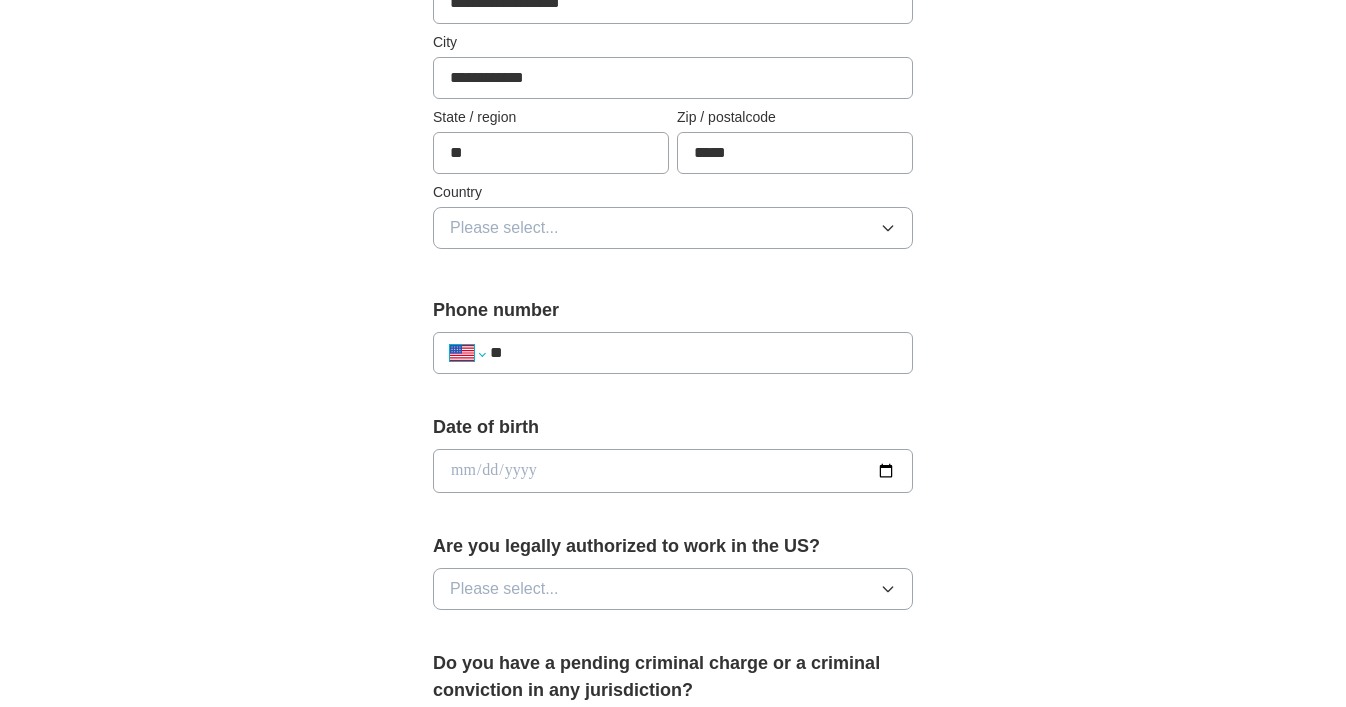 select on "**" 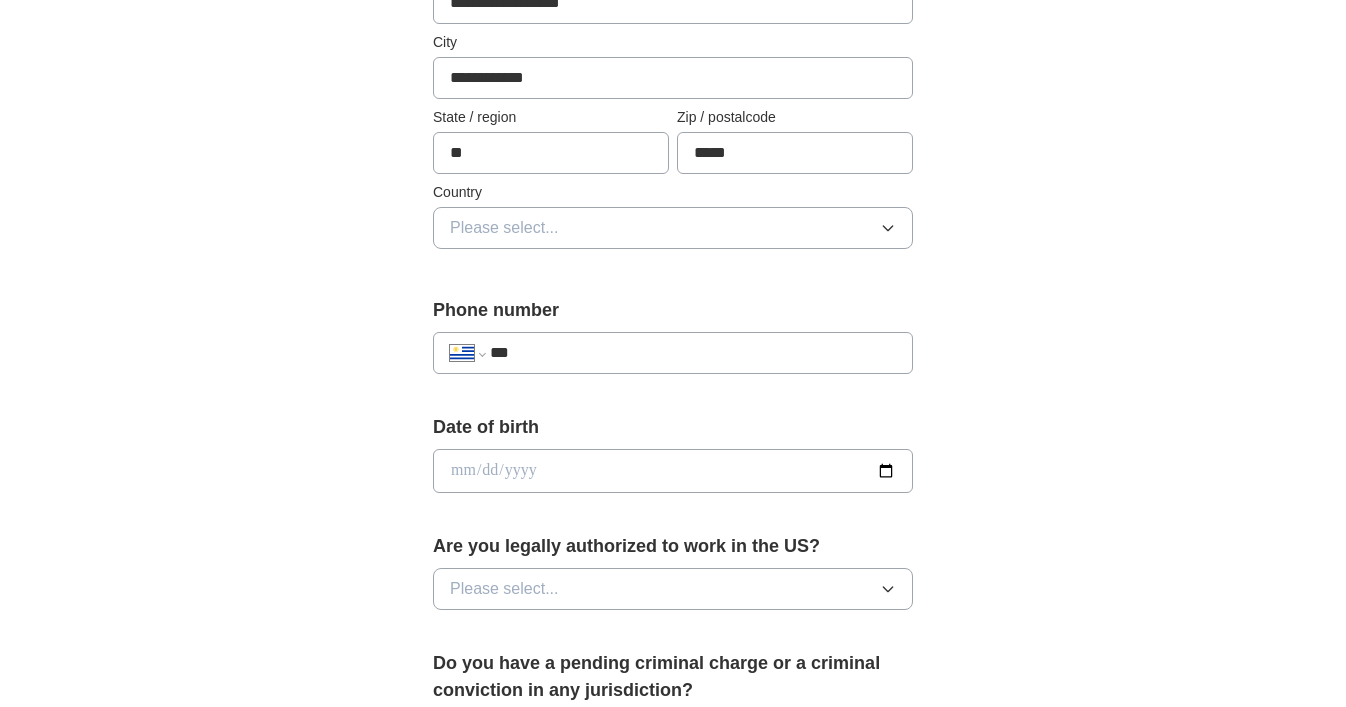 type on "**" 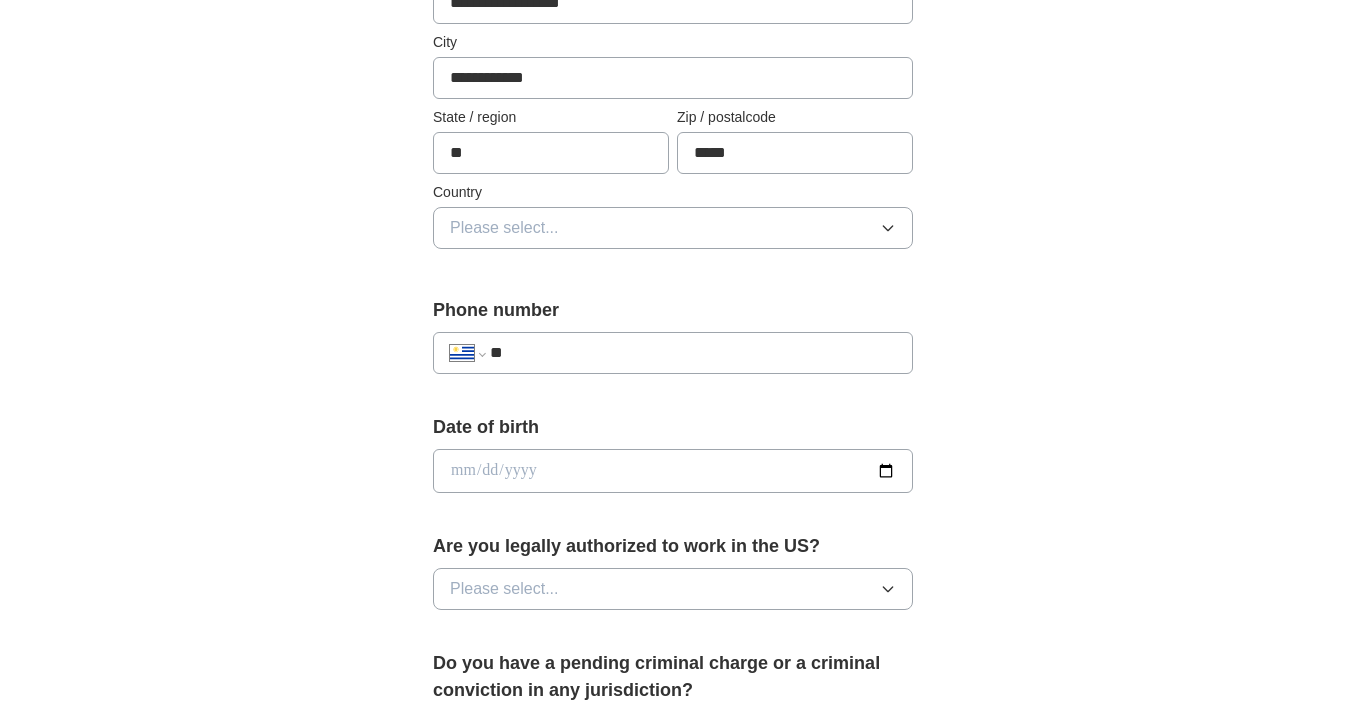 select on "**" 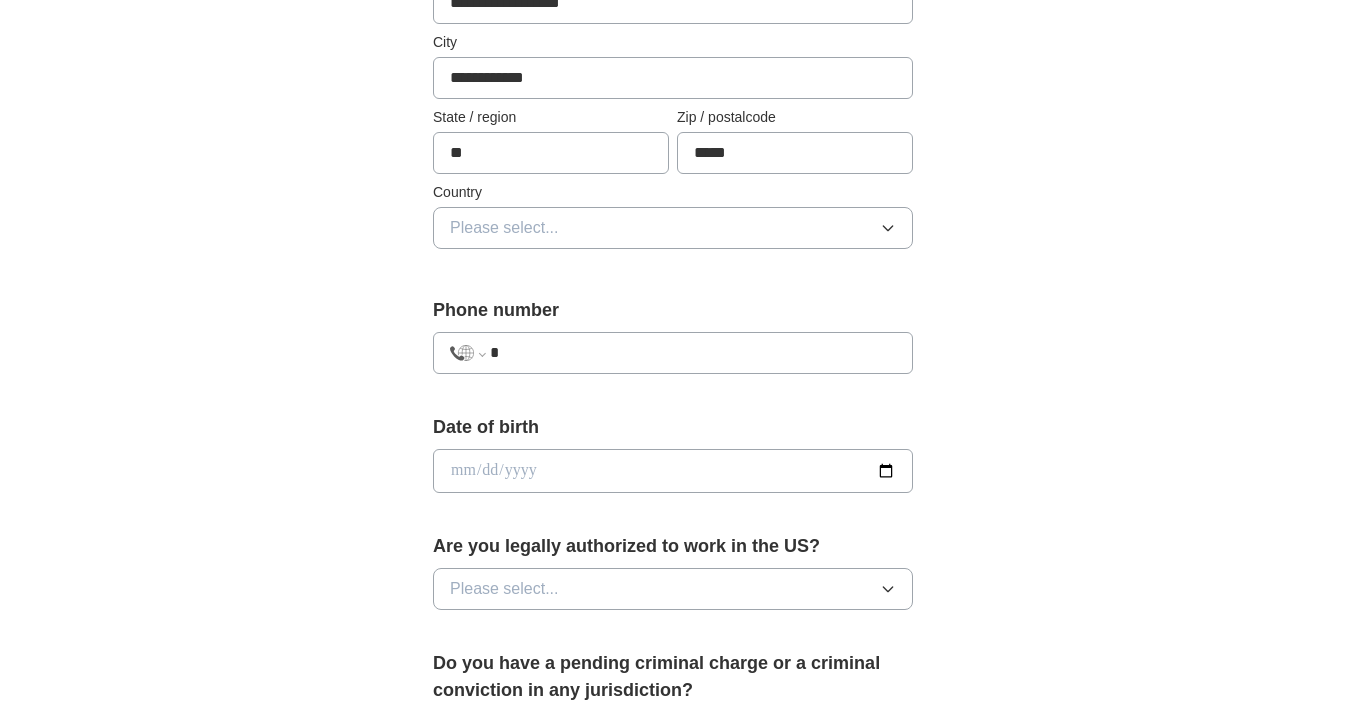 click on "Please select..." at bounding box center [673, 228] 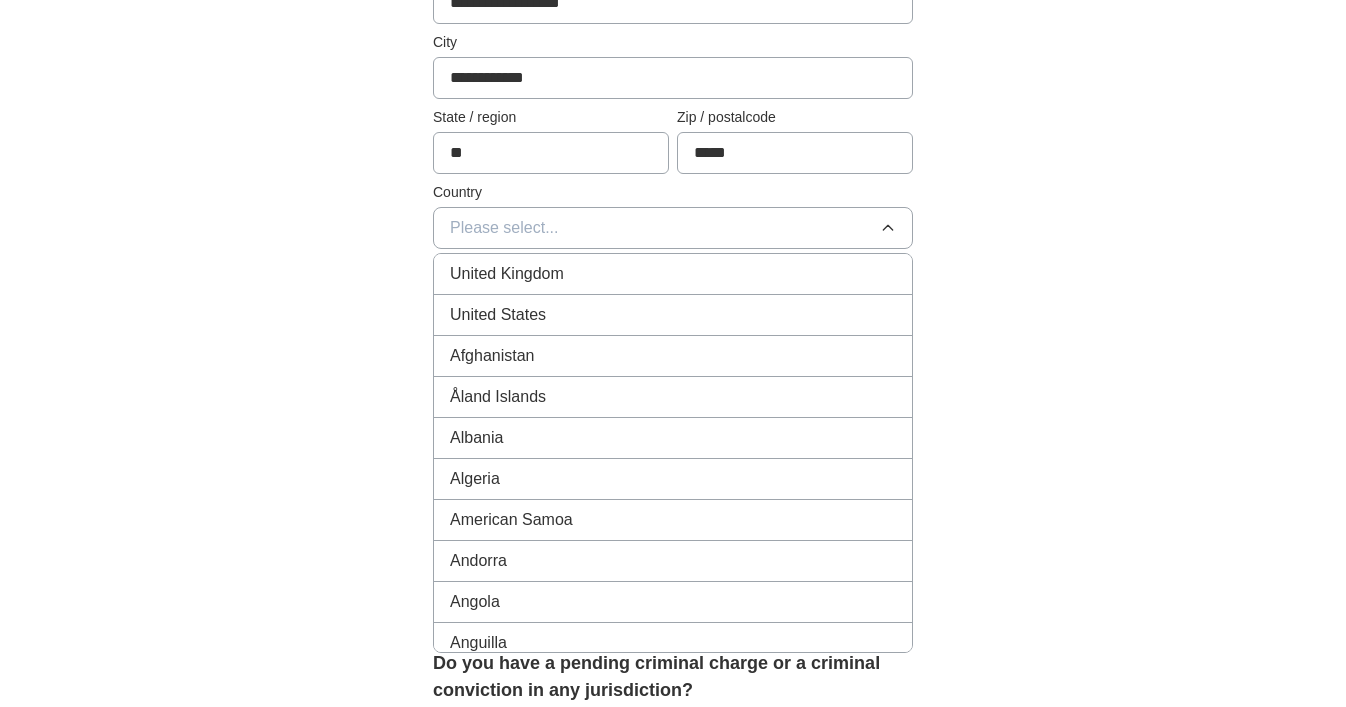click on "United States" at bounding box center [498, 315] 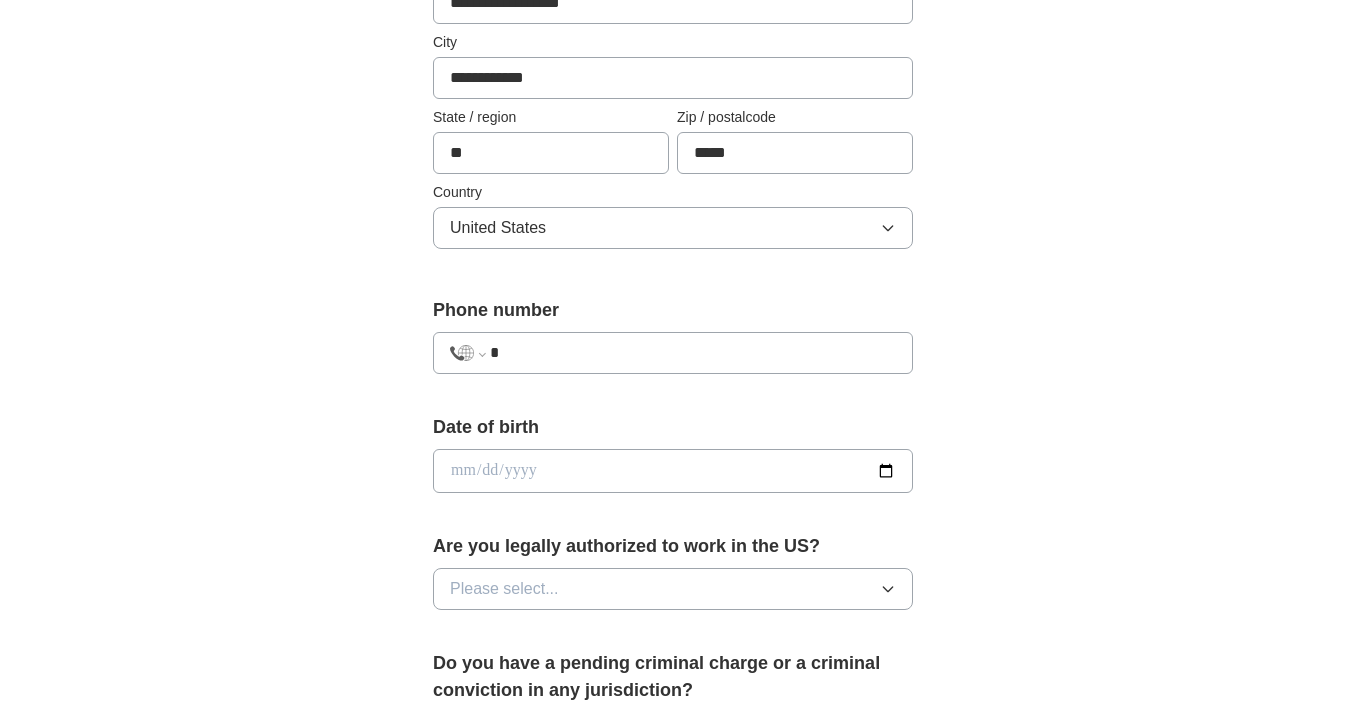 click on "*" at bounding box center [693, 353] 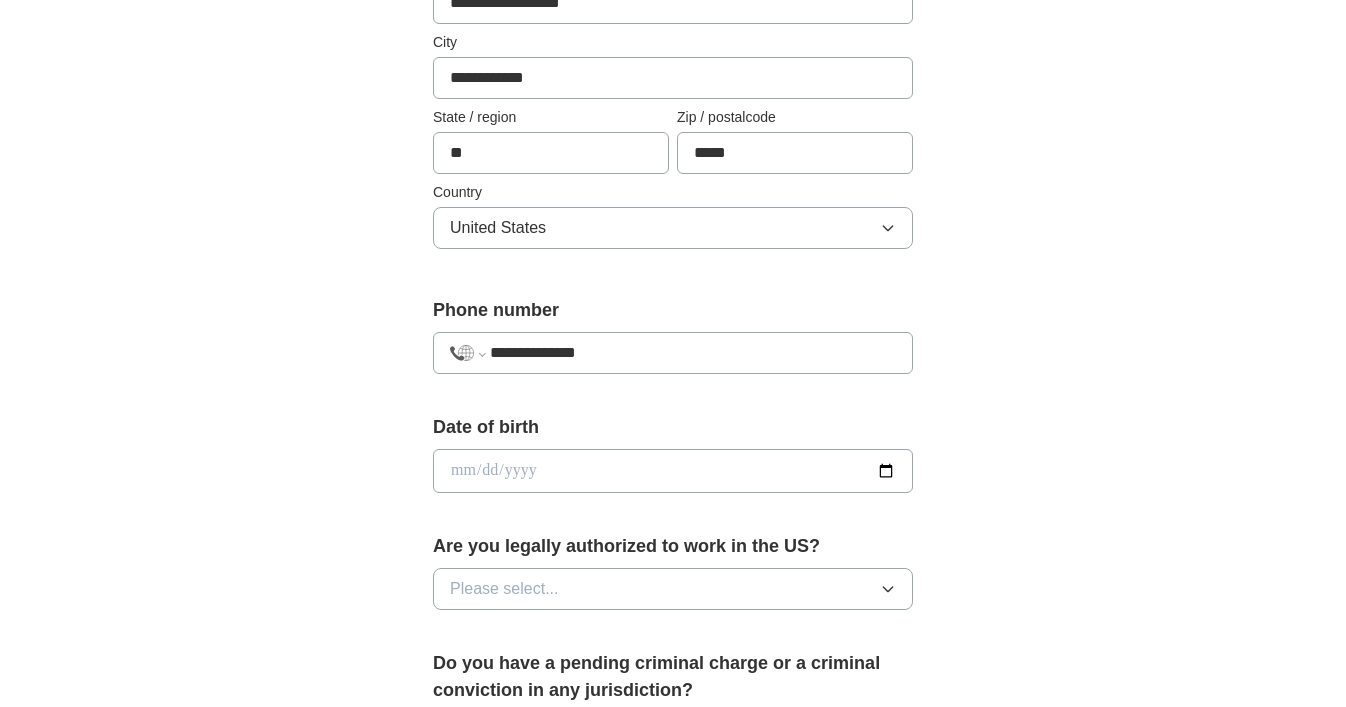 type on "**********" 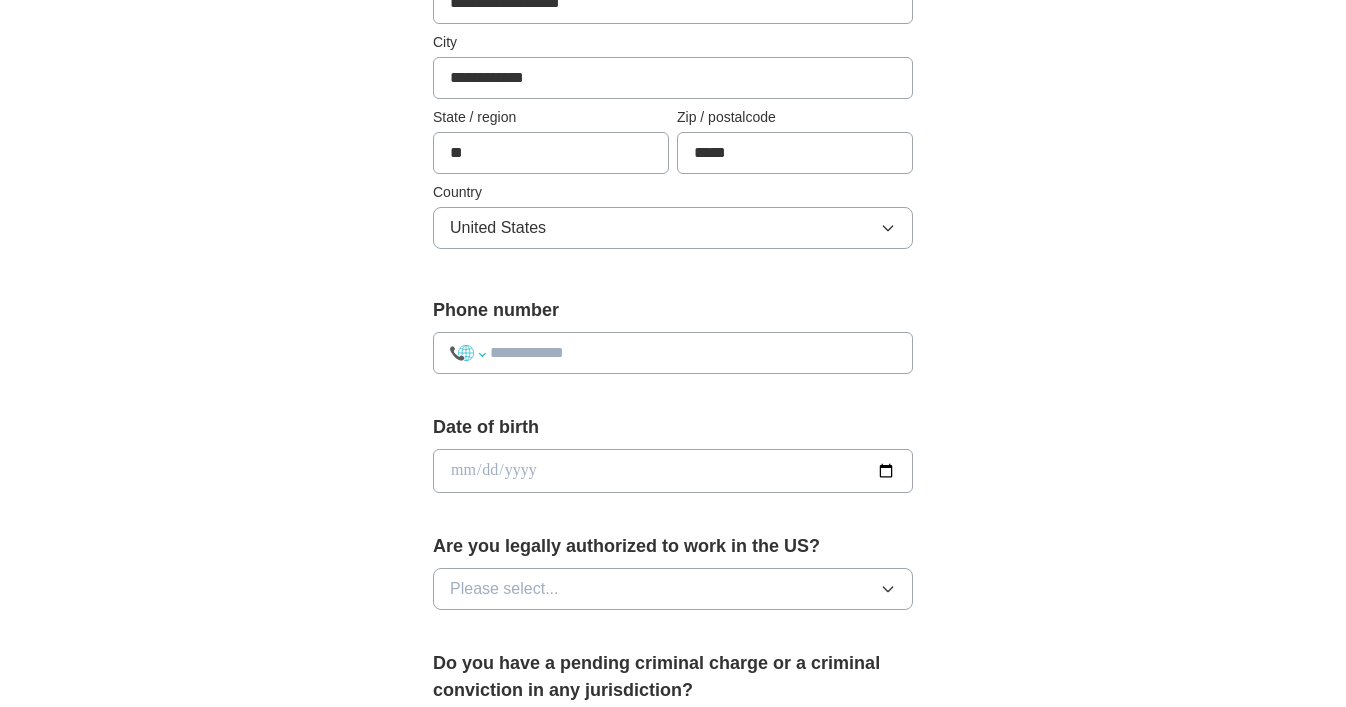 click on "**********" at bounding box center [467, 353] 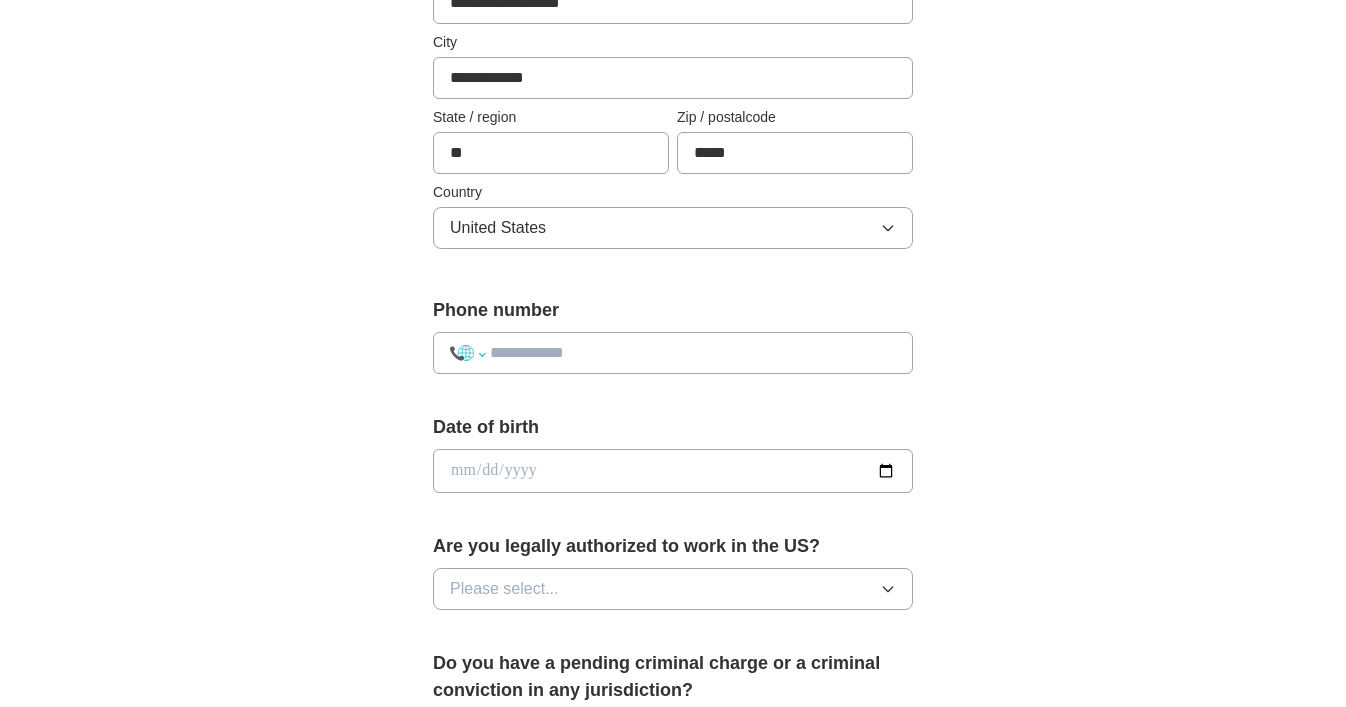select on "**" 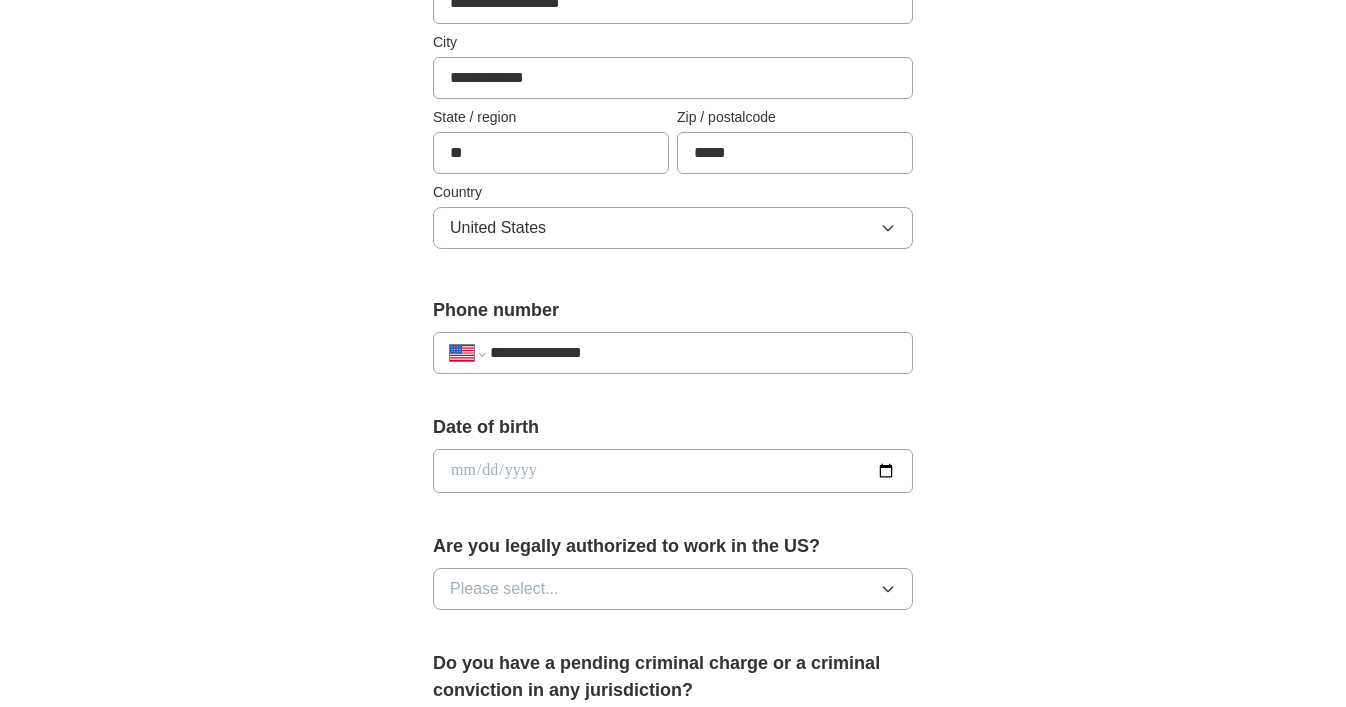 type on "**********" 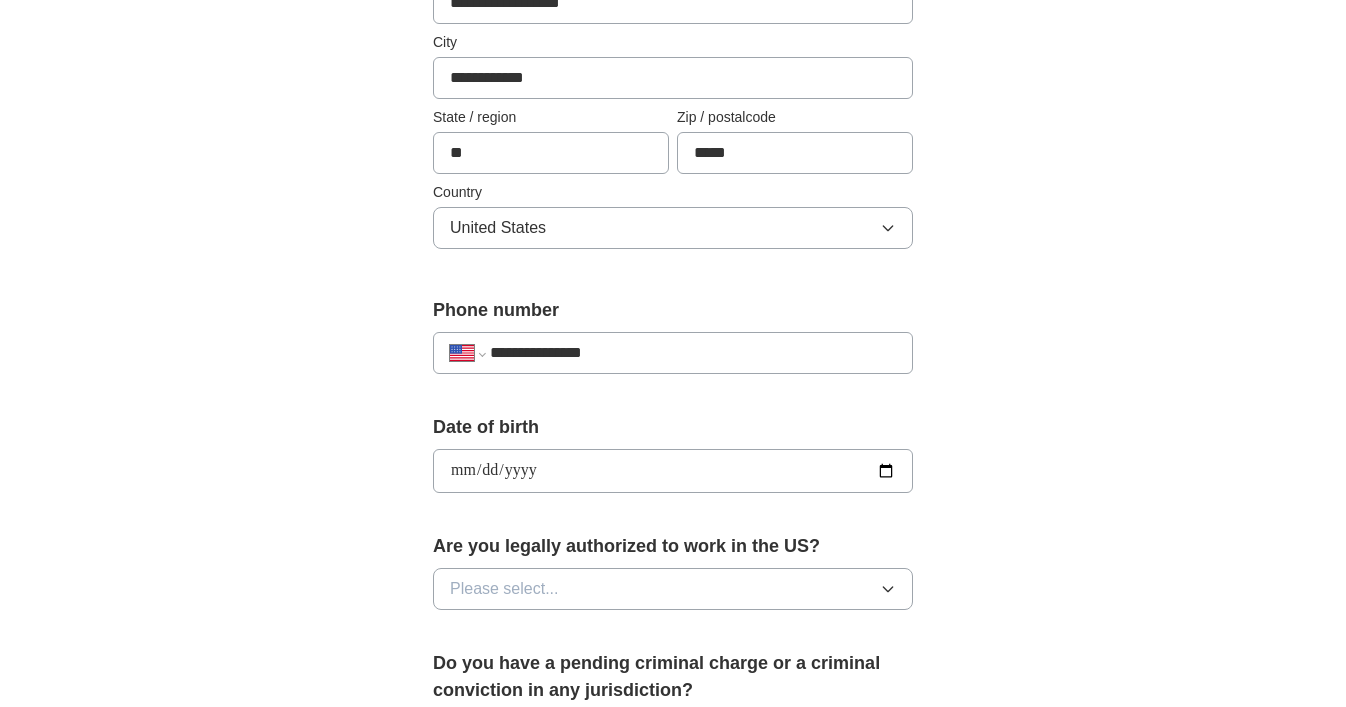 type on "**********" 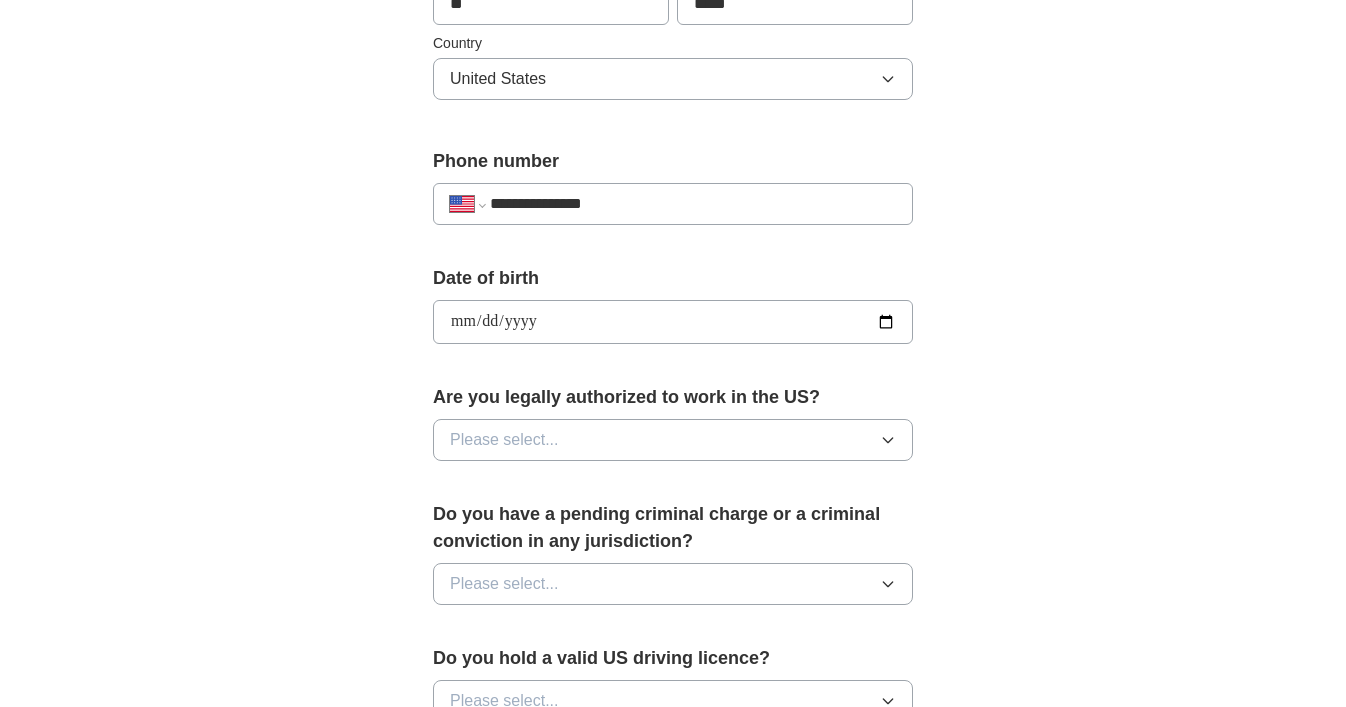 scroll, scrollTop: 666, scrollLeft: 0, axis: vertical 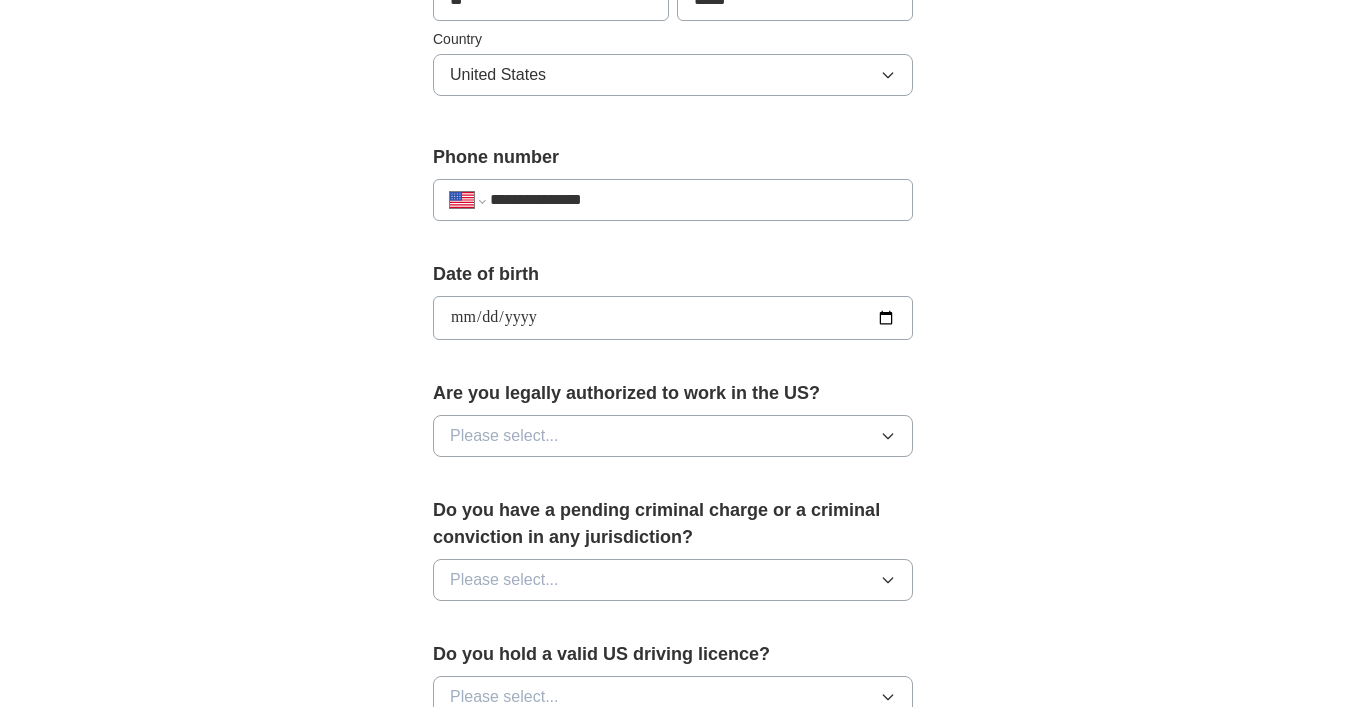 click on "Please select..." at bounding box center [504, 436] 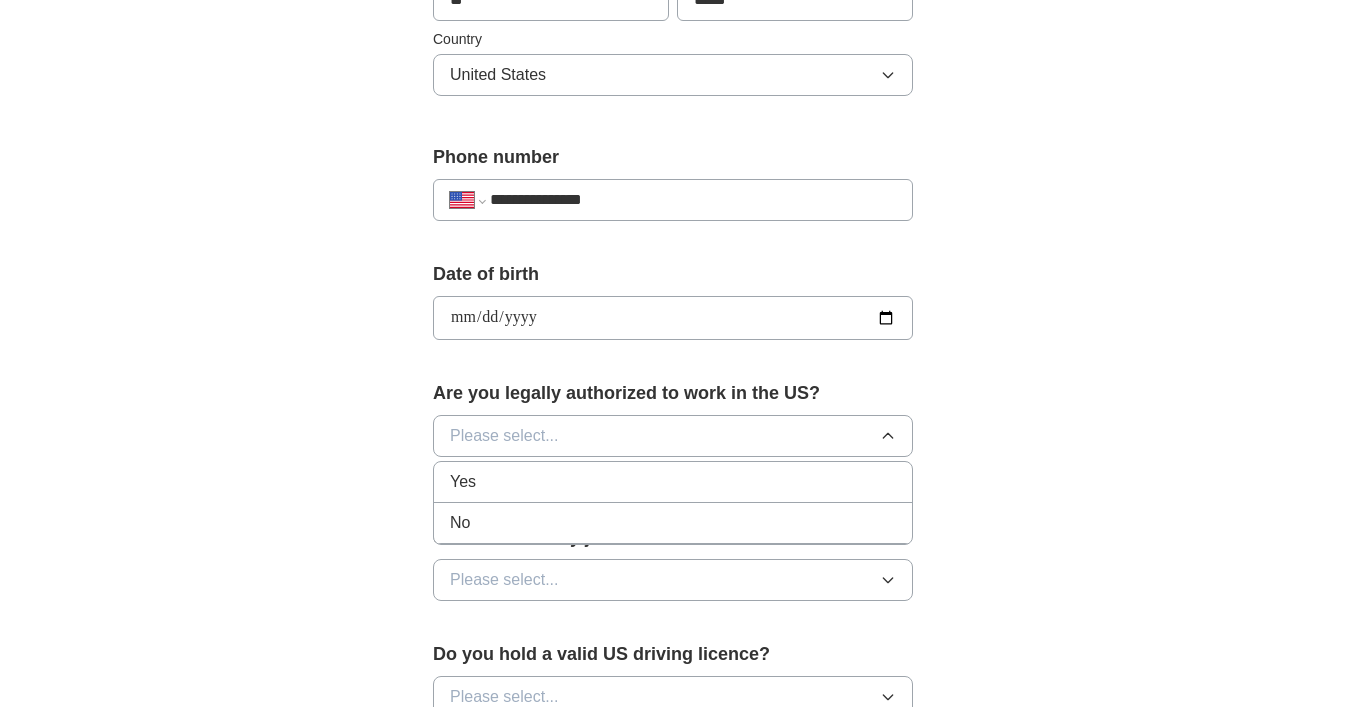 click on "Yes" at bounding box center (673, 482) 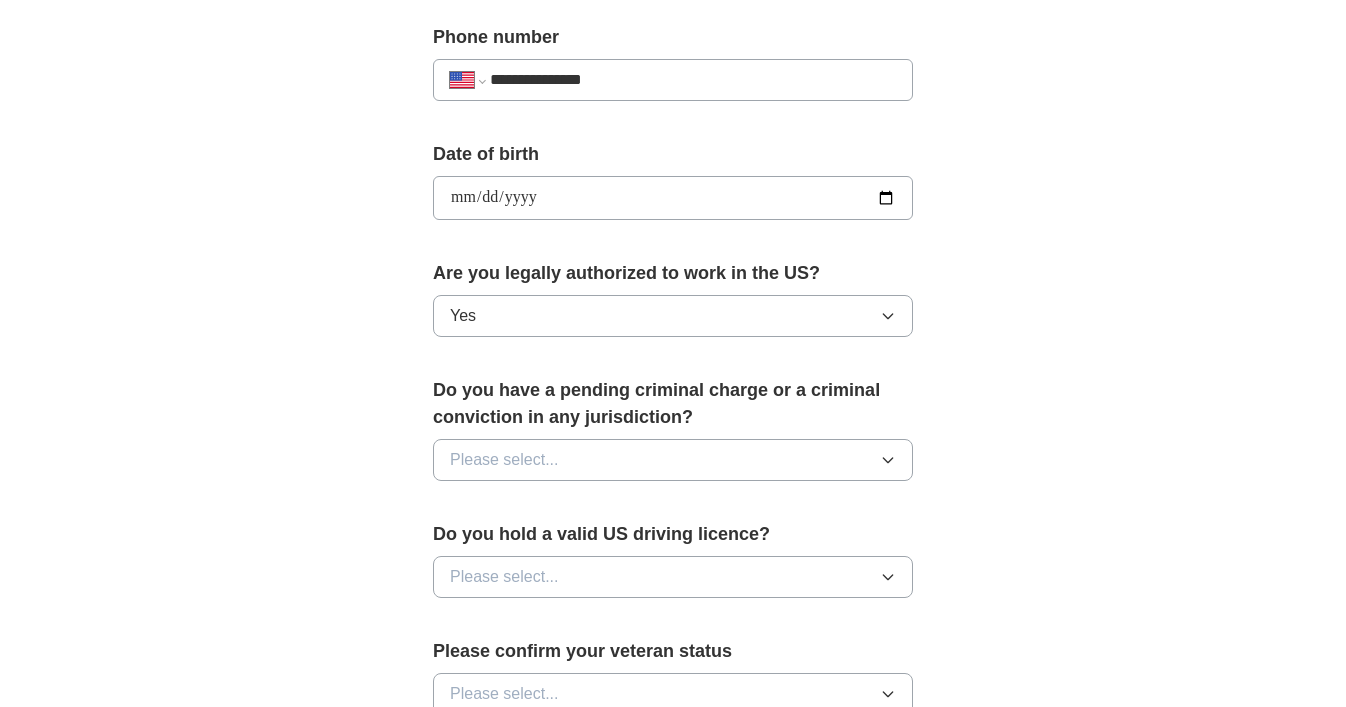 scroll, scrollTop: 792, scrollLeft: 0, axis: vertical 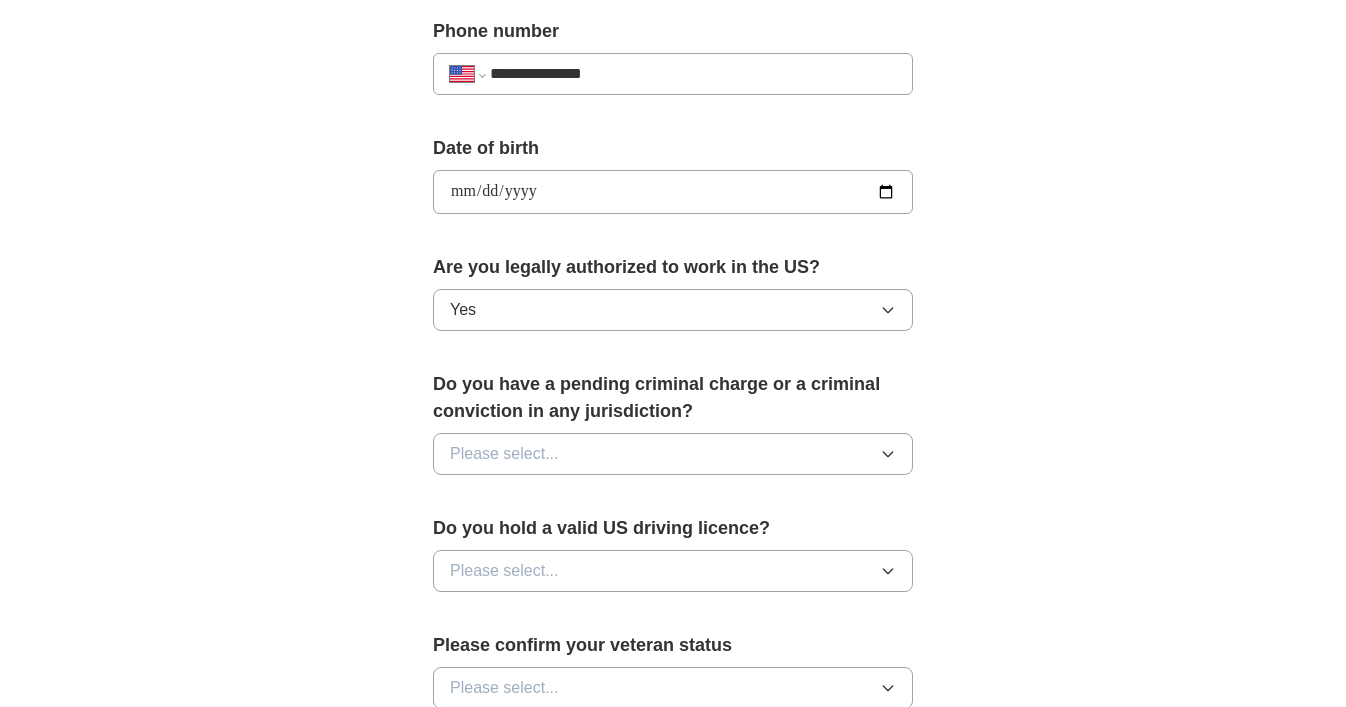 click on "Please select..." at bounding box center [673, 454] 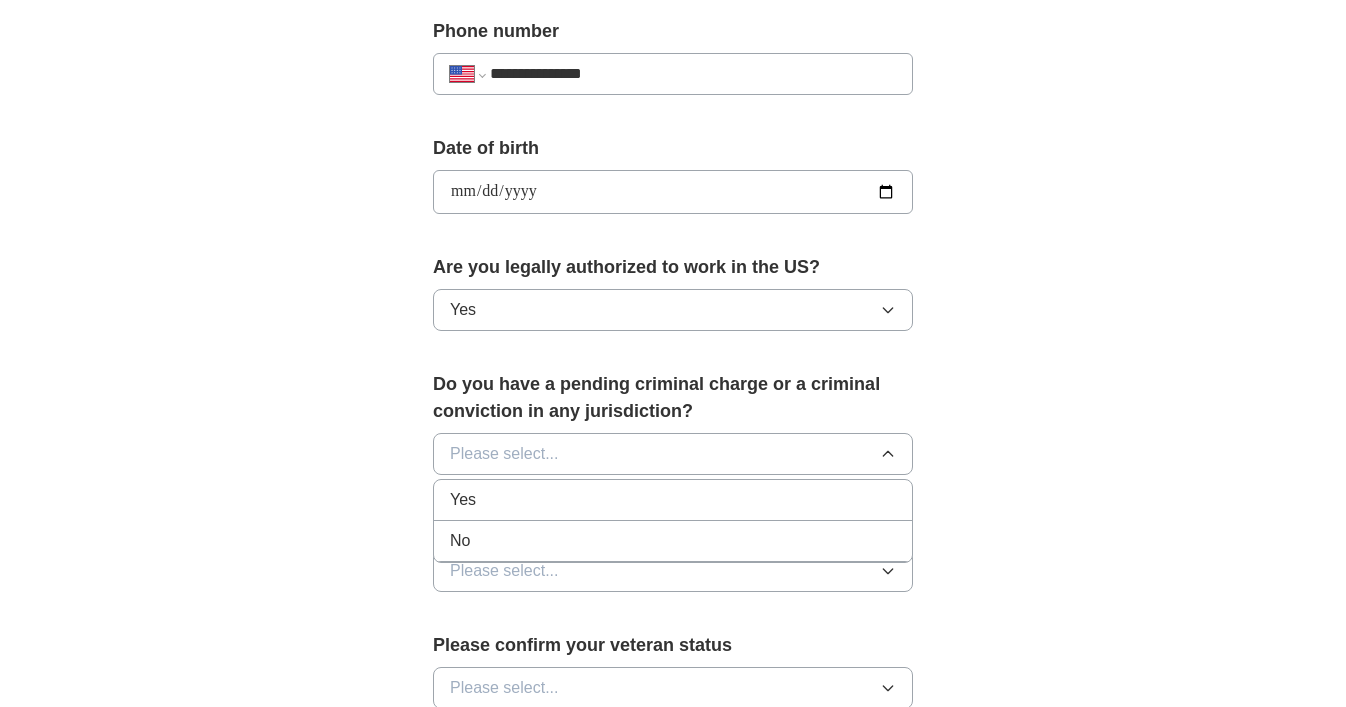 click on "No" at bounding box center [673, 541] 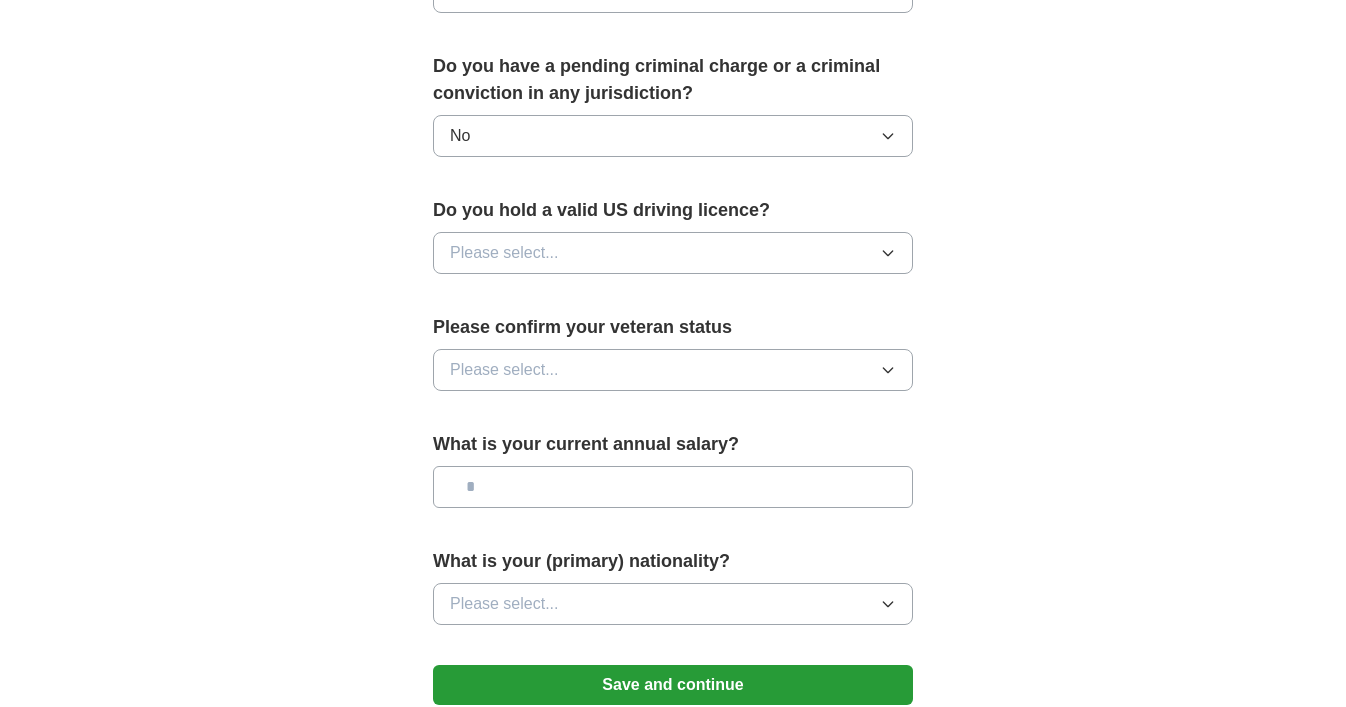 scroll, scrollTop: 1117, scrollLeft: 0, axis: vertical 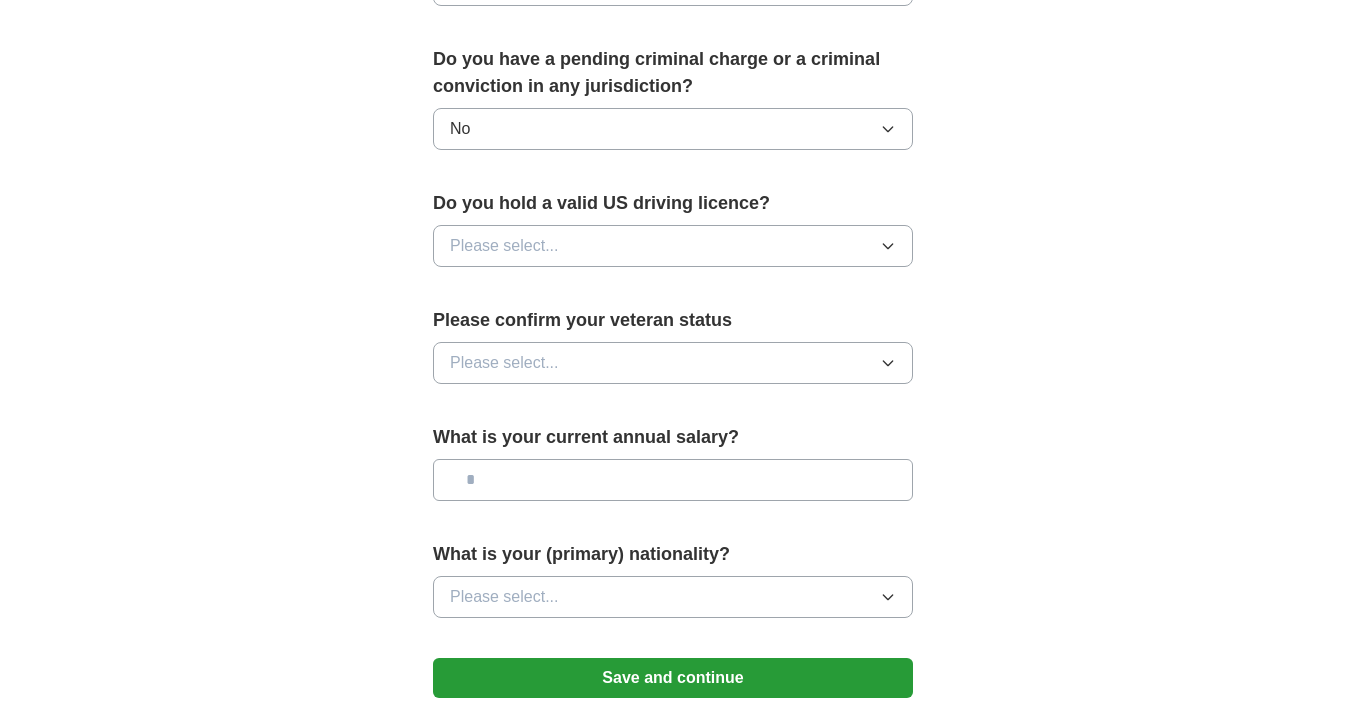 click on "Please select..." at bounding box center (673, 246) 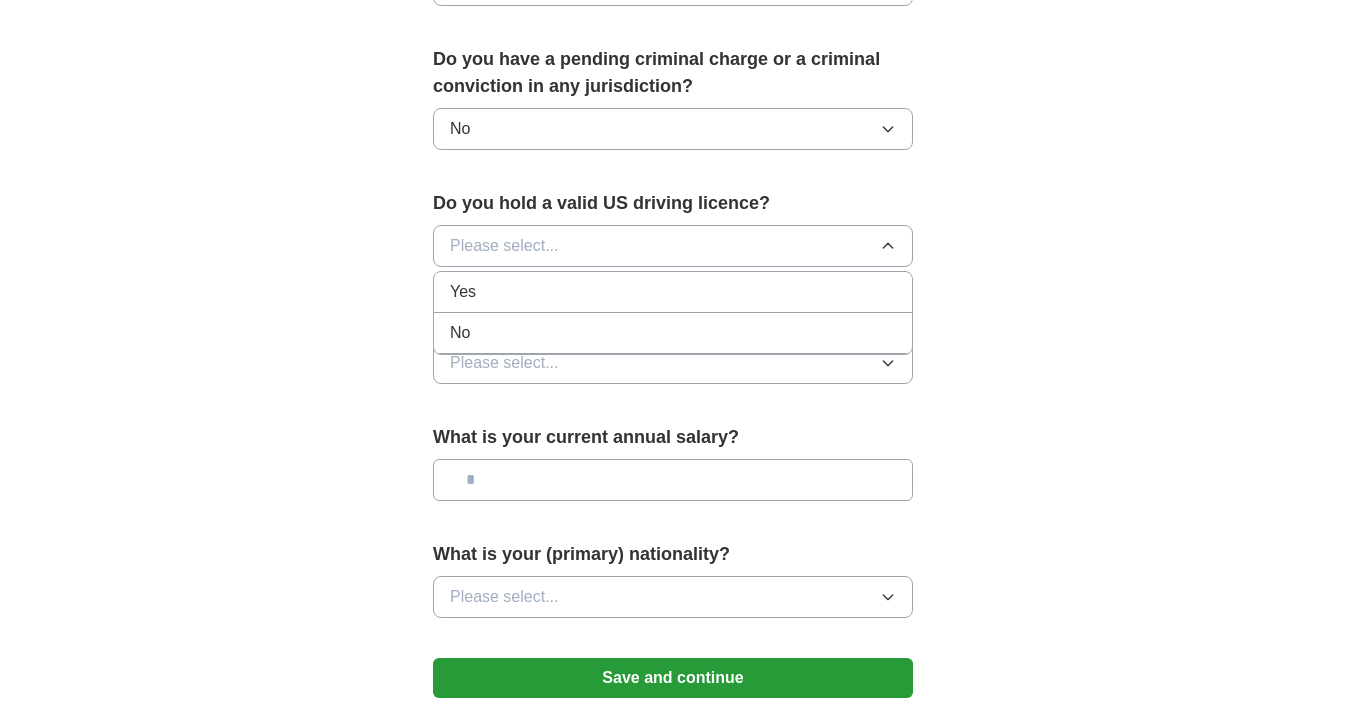 click on "Yes" at bounding box center [673, 292] 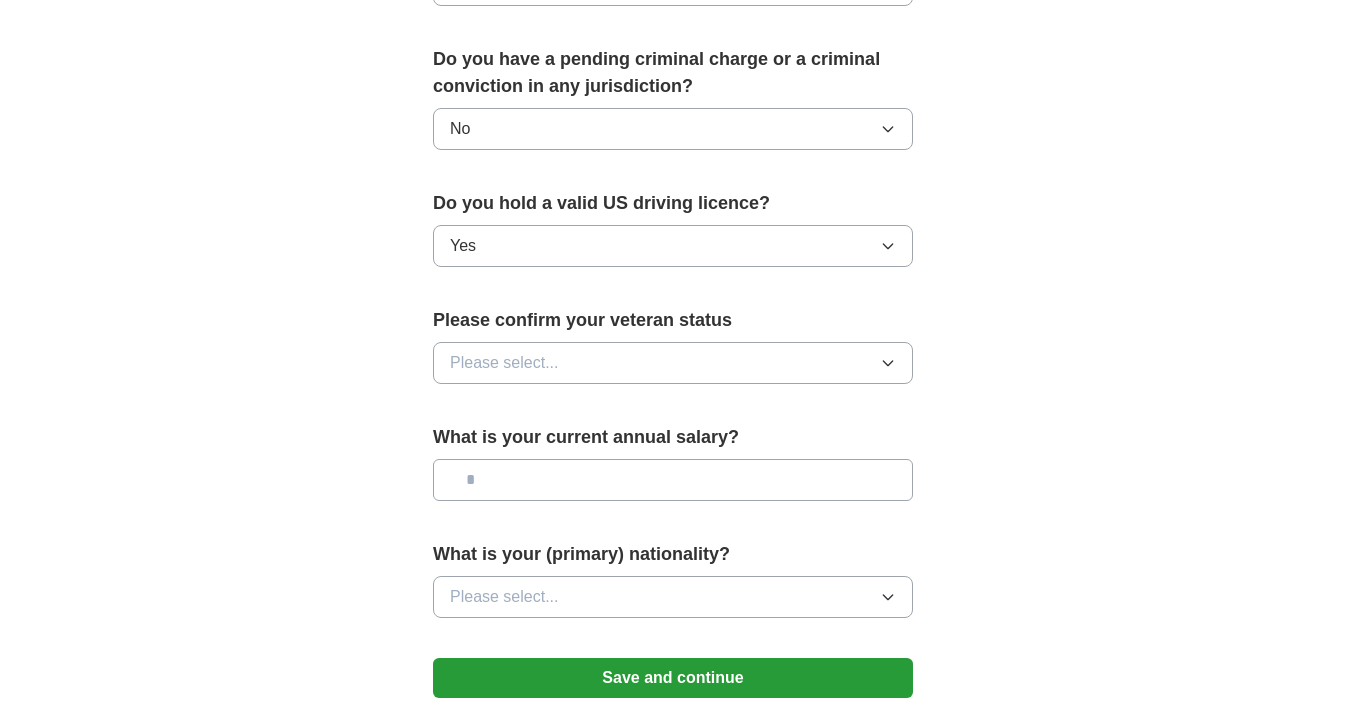 click on "Please select..." at bounding box center [504, 363] 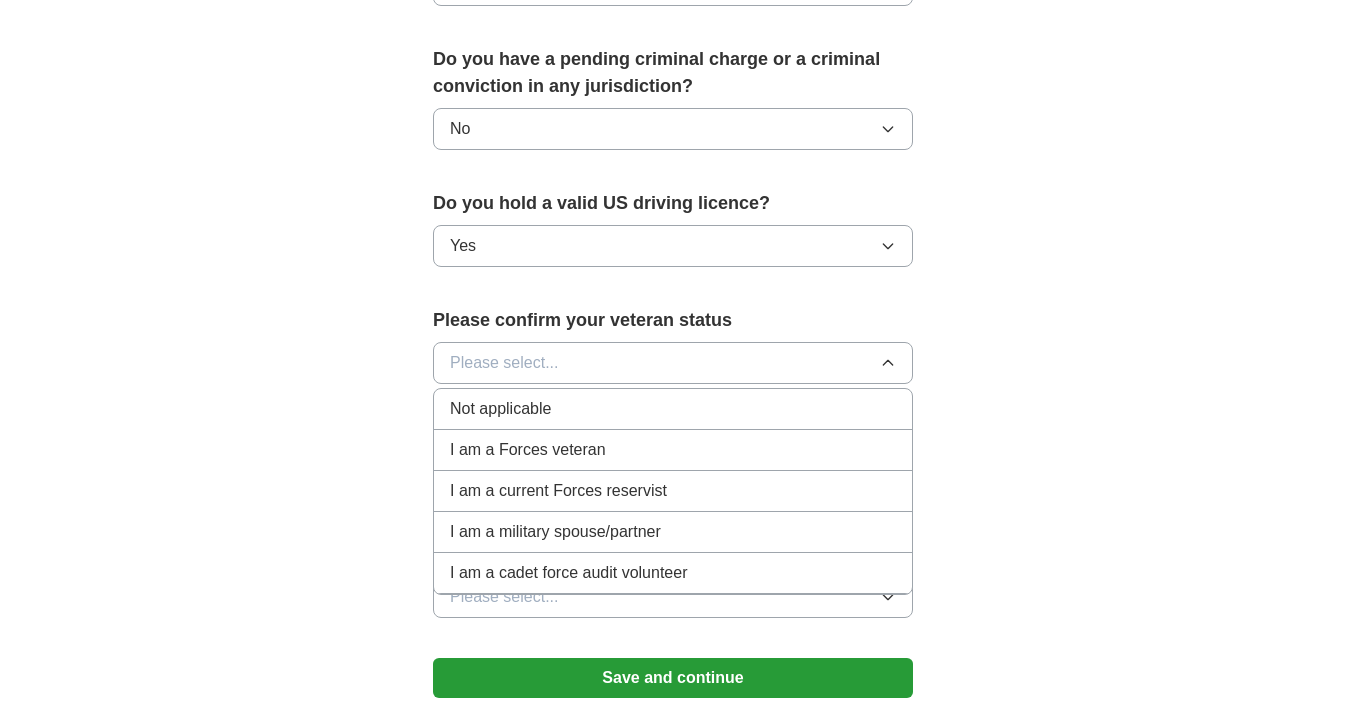 click on "Not applicable" at bounding box center [500, 409] 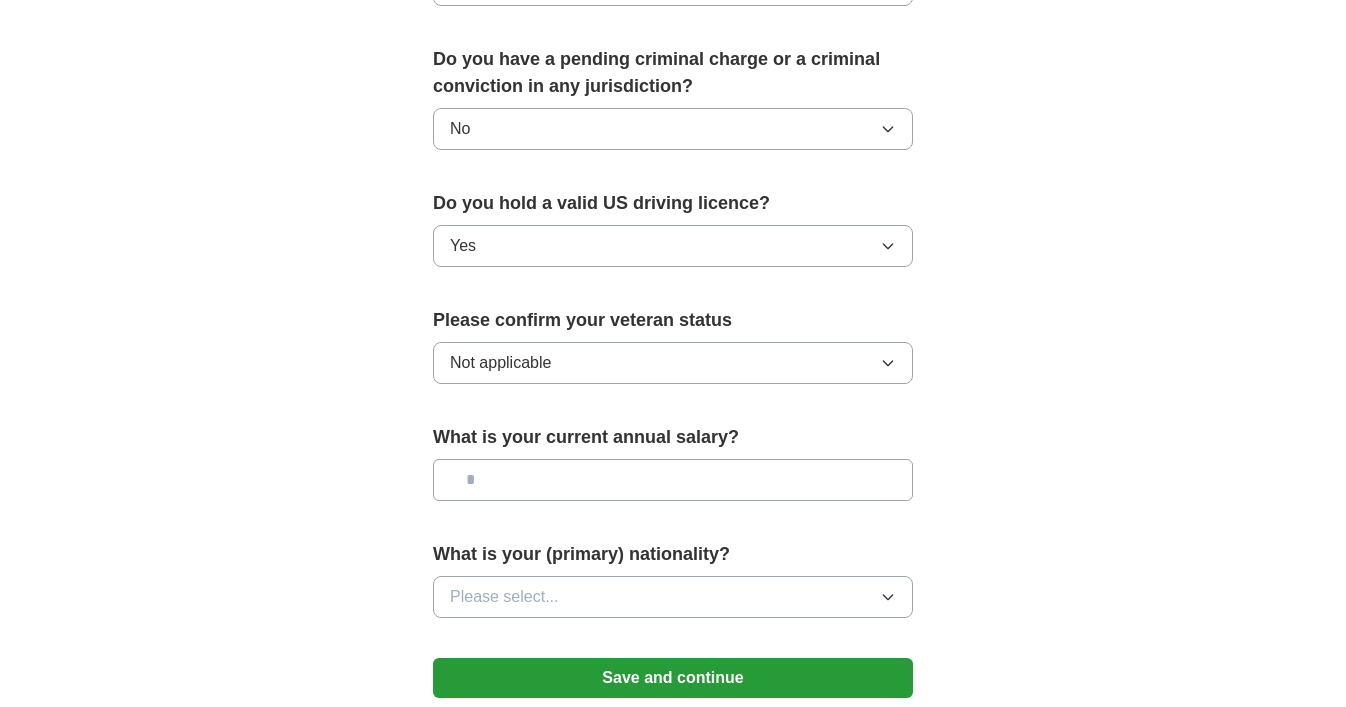 click at bounding box center (673, 480) 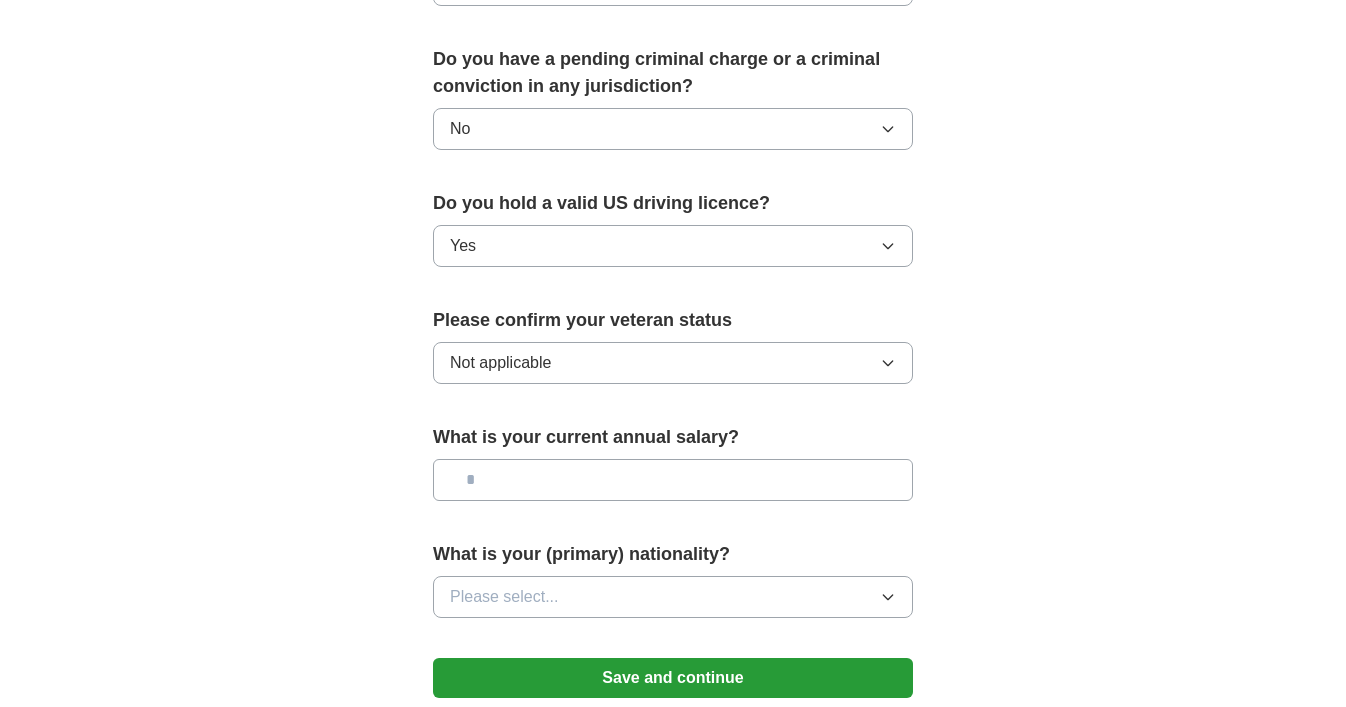 type on "**" 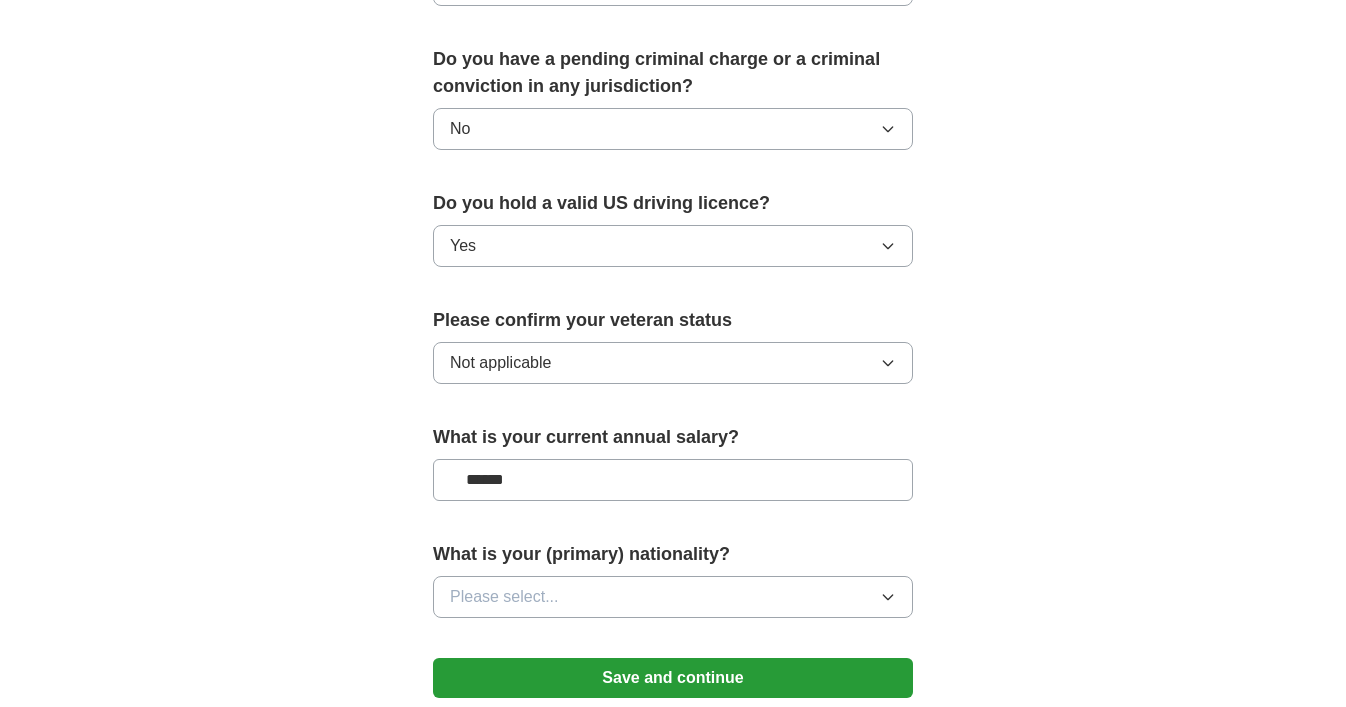 type on "*******" 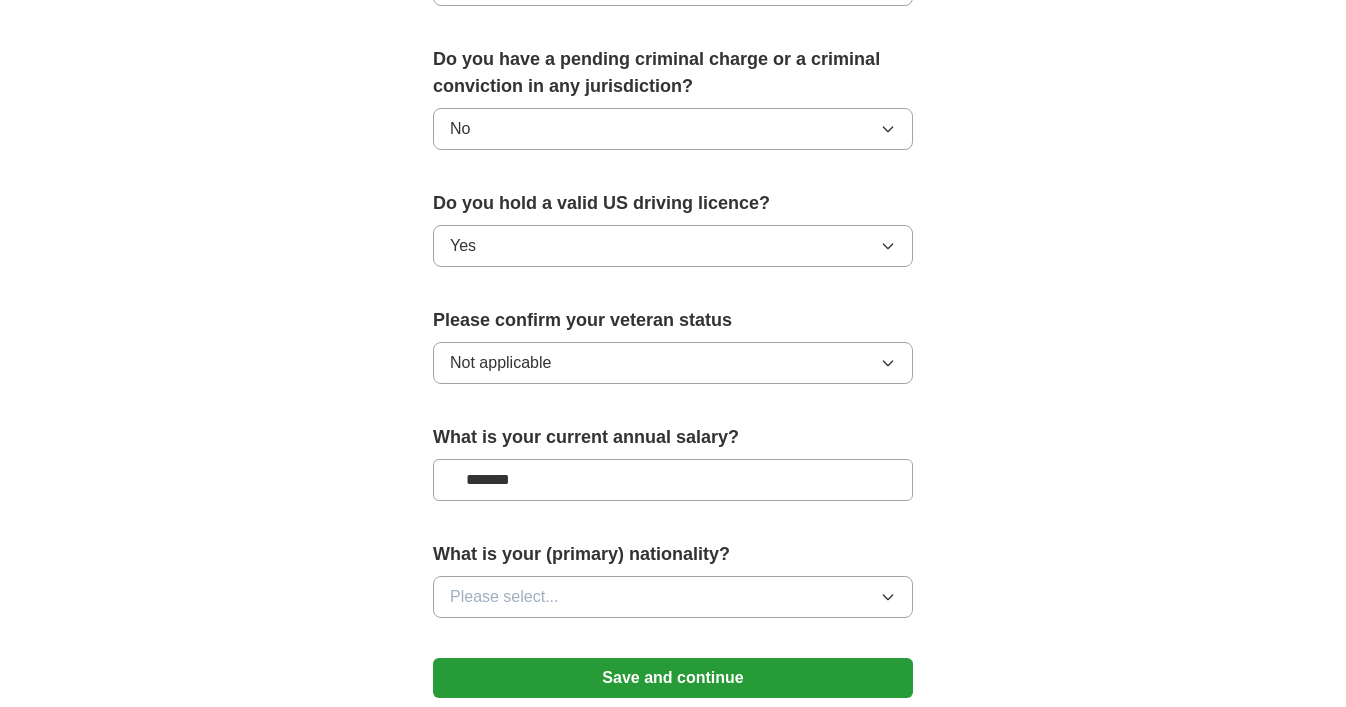 scroll, scrollTop: 1301, scrollLeft: 0, axis: vertical 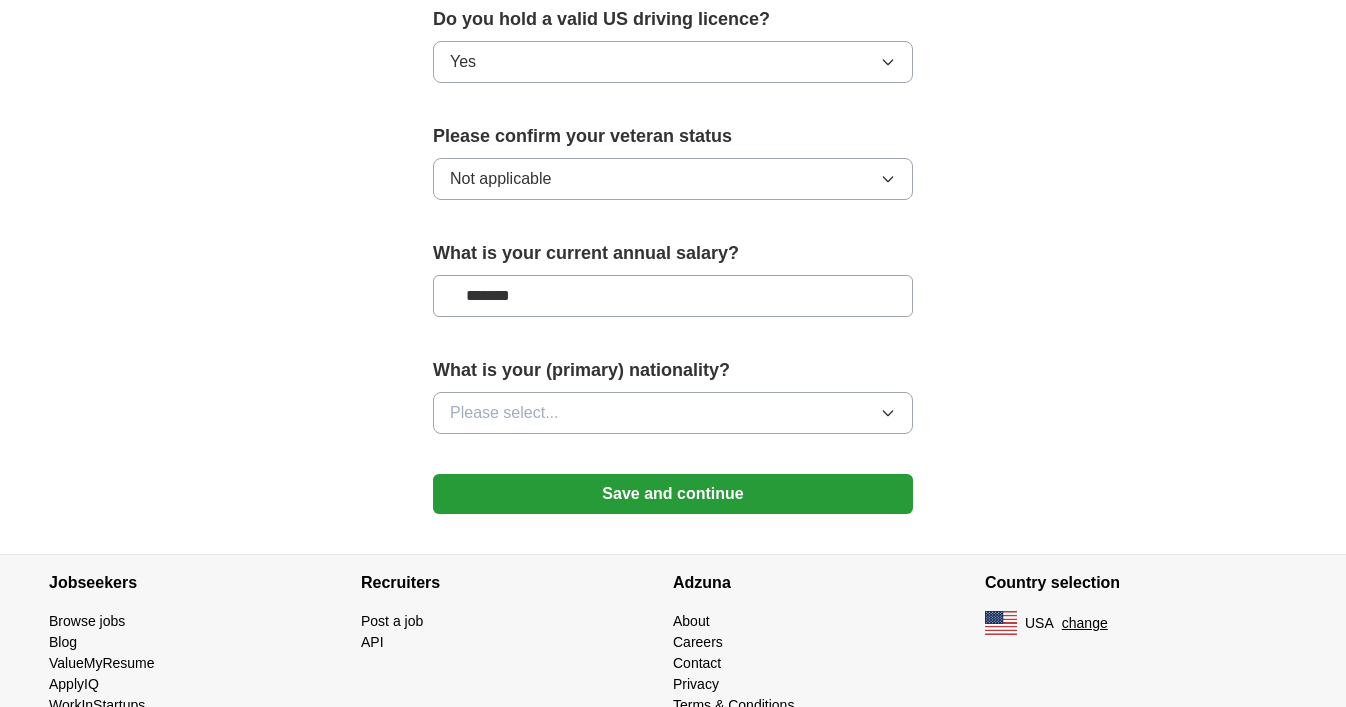 click on "Please select..." at bounding box center [673, 413] 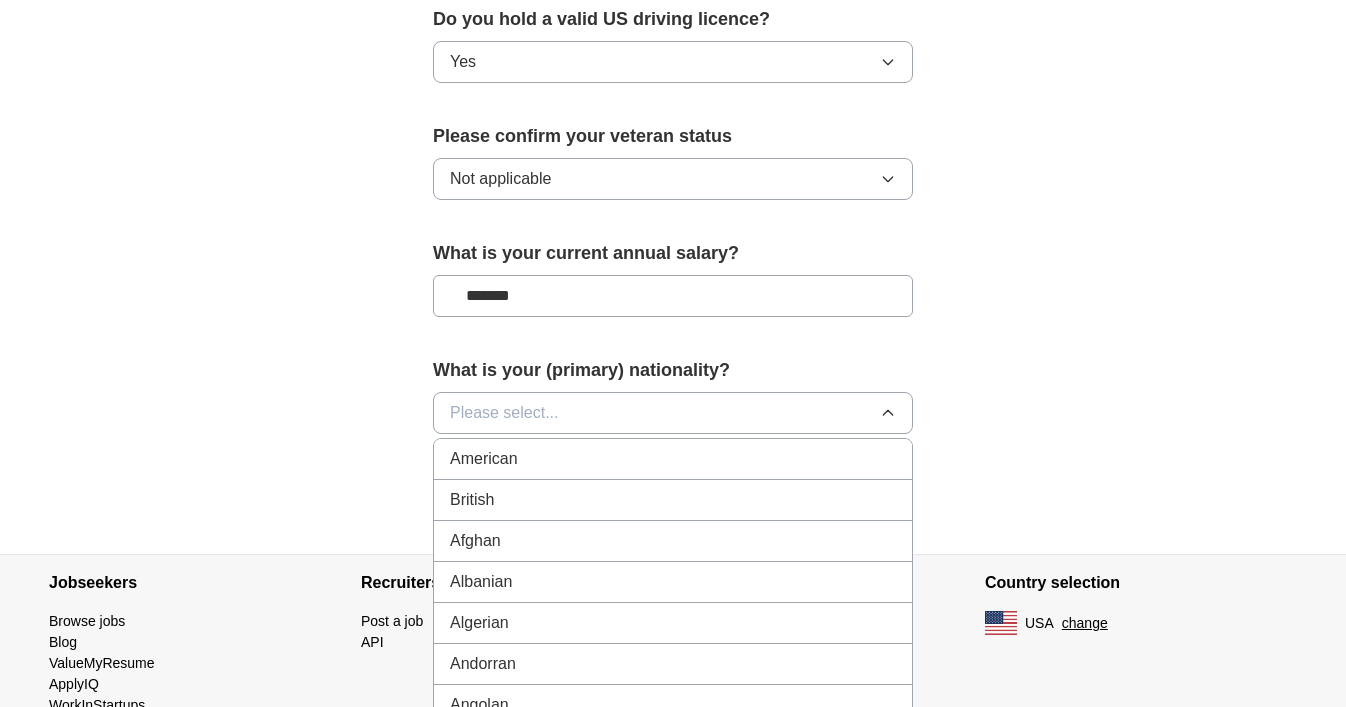 scroll, scrollTop: 0, scrollLeft: 0, axis: both 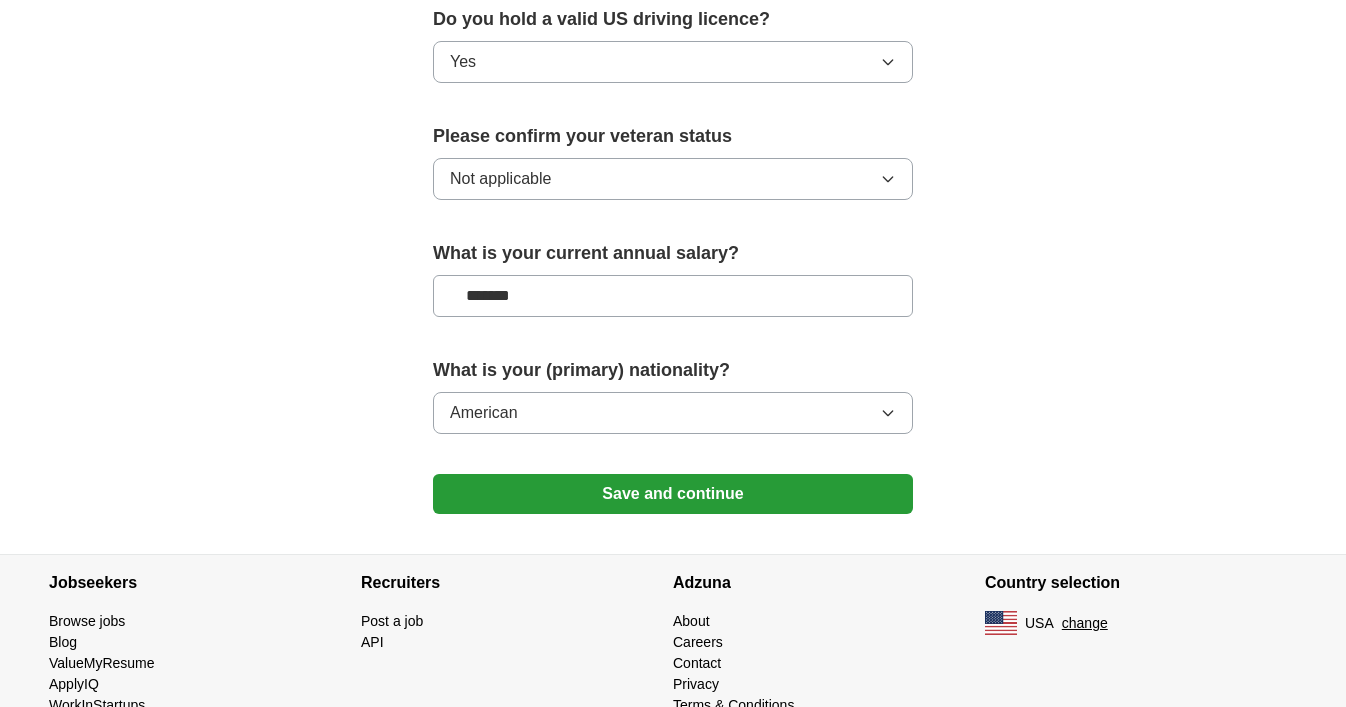 click on "Save and continue" at bounding box center [673, 494] 